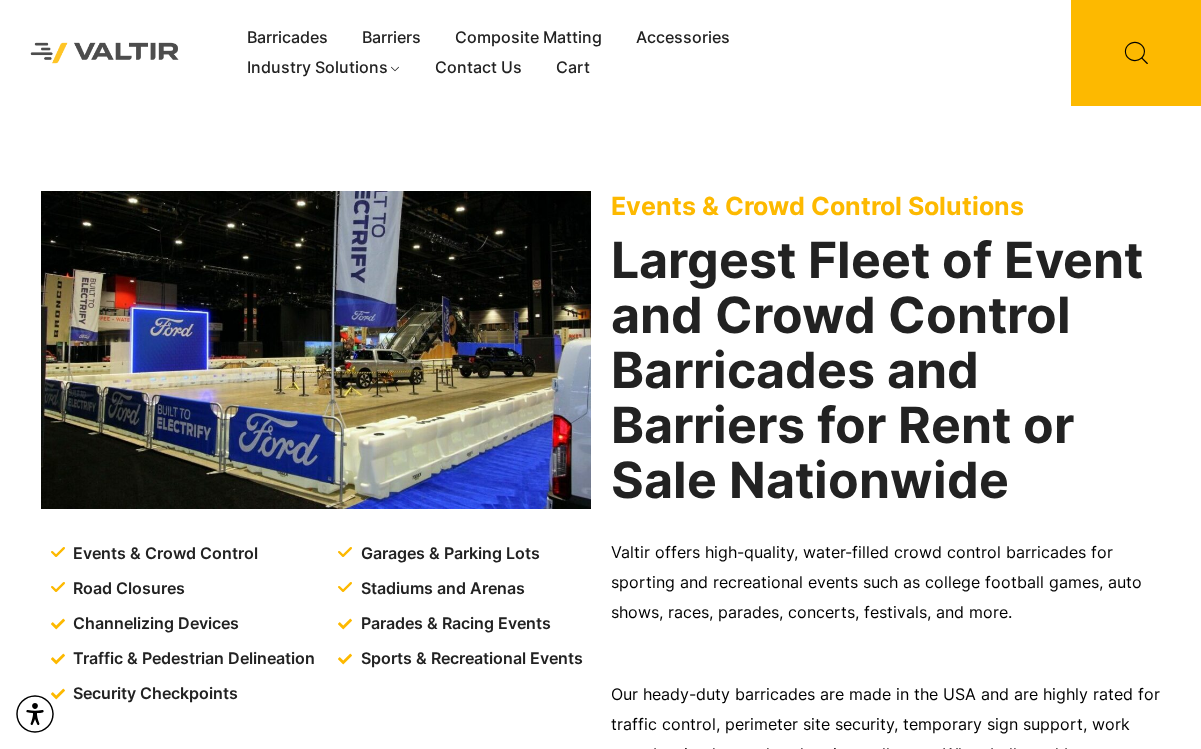 scroll, scrollTop: 0, scrollLeft: 0, axis: both 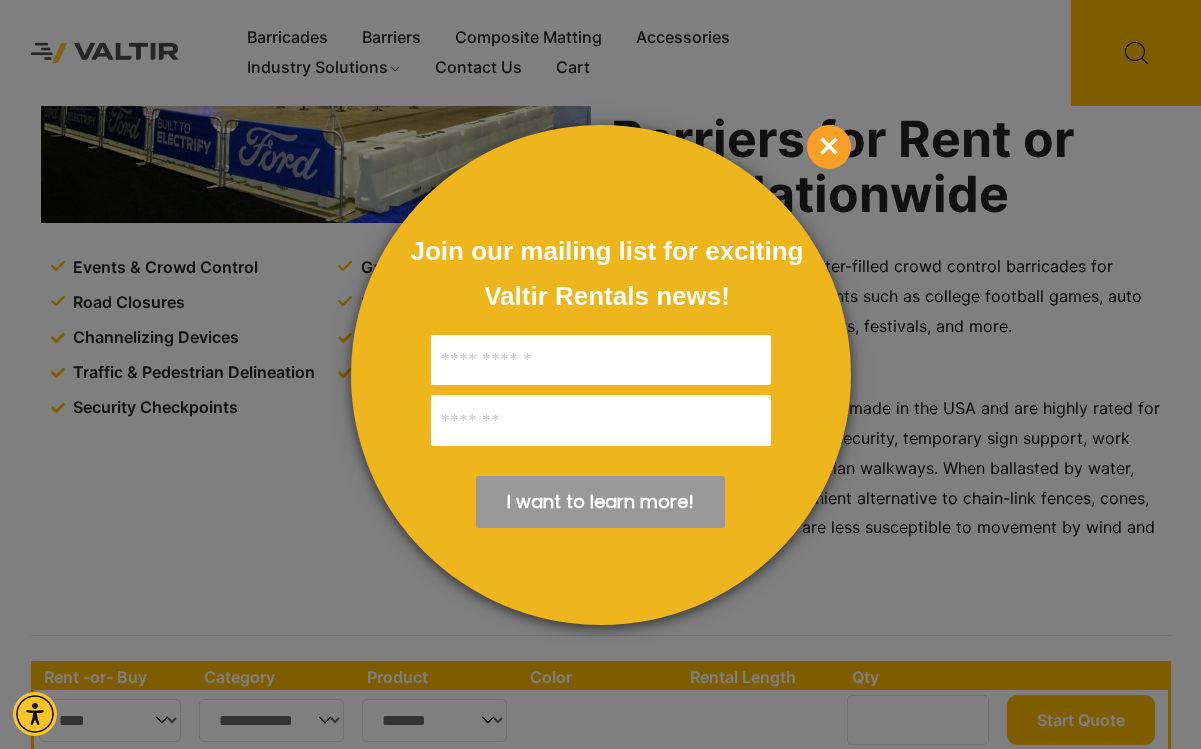 click on "×" at bounding box center (829, 147) 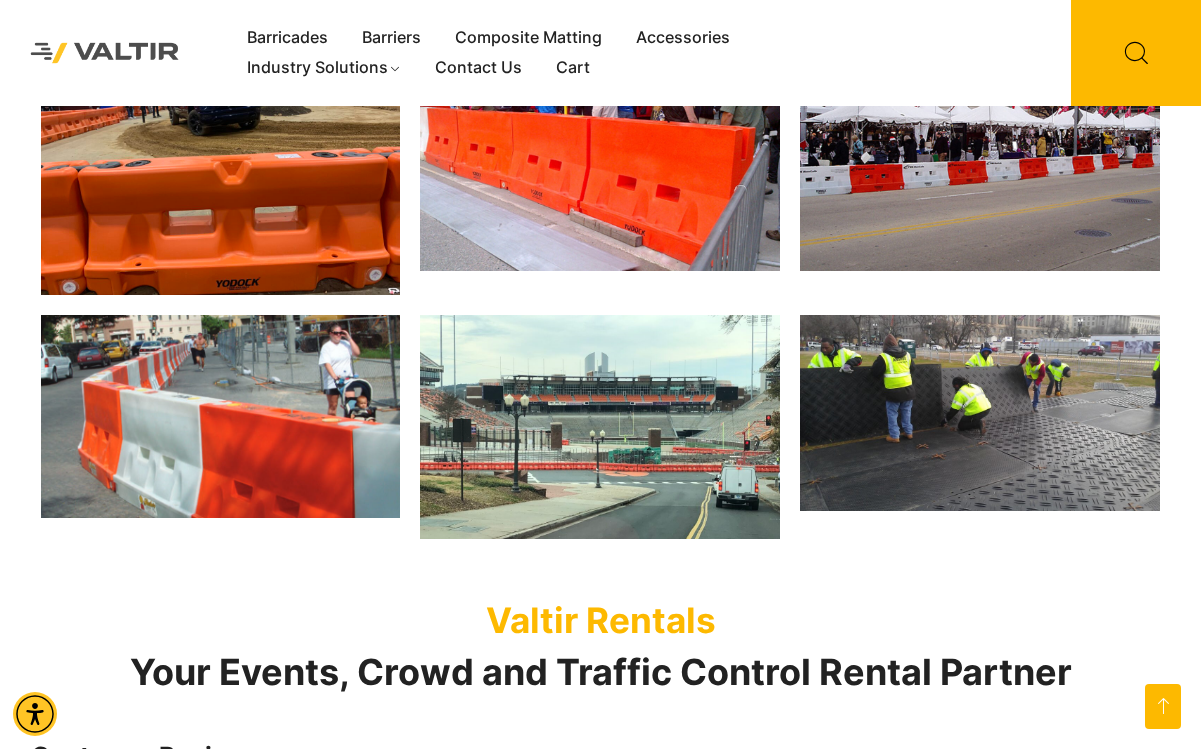 scroll, scrollTop: 2217, scrollLeft: 0, axis: vertical 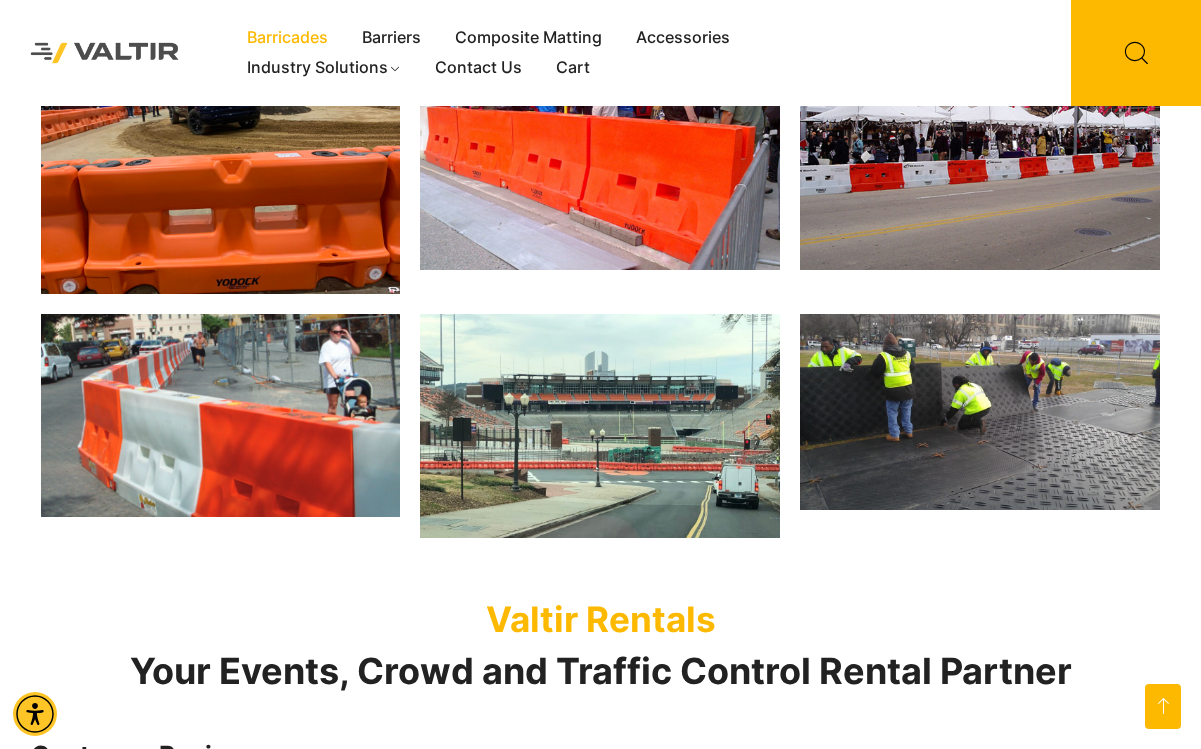 click on "Barricades" at bounding box center [287, 38] 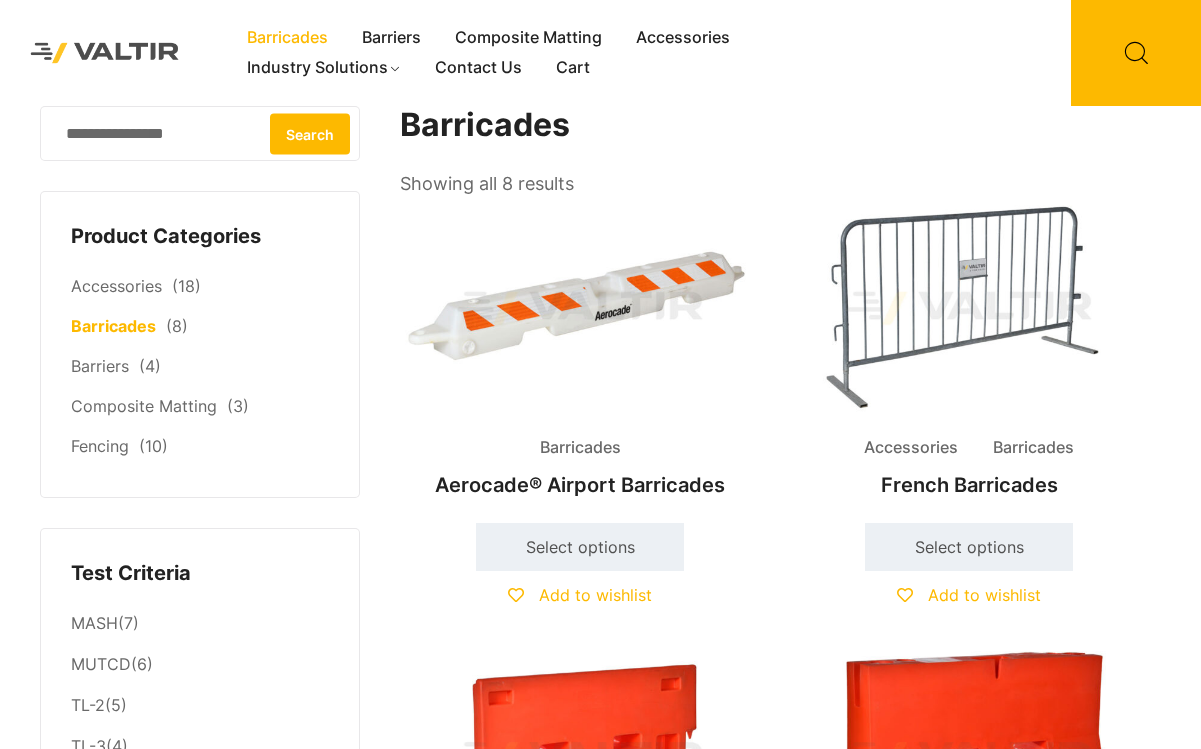 scroll, scrollTop: 0, scrollLeft: 0, axis: both 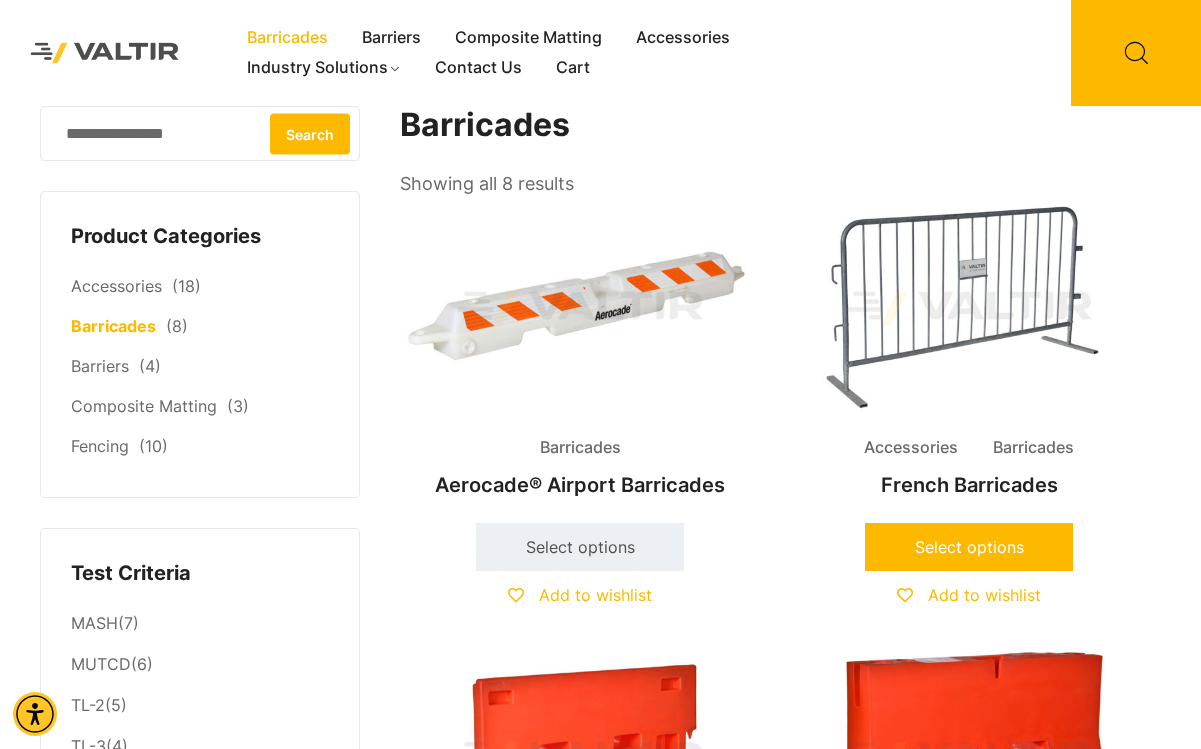 click on "Select options" at bounding box center [969, 547] 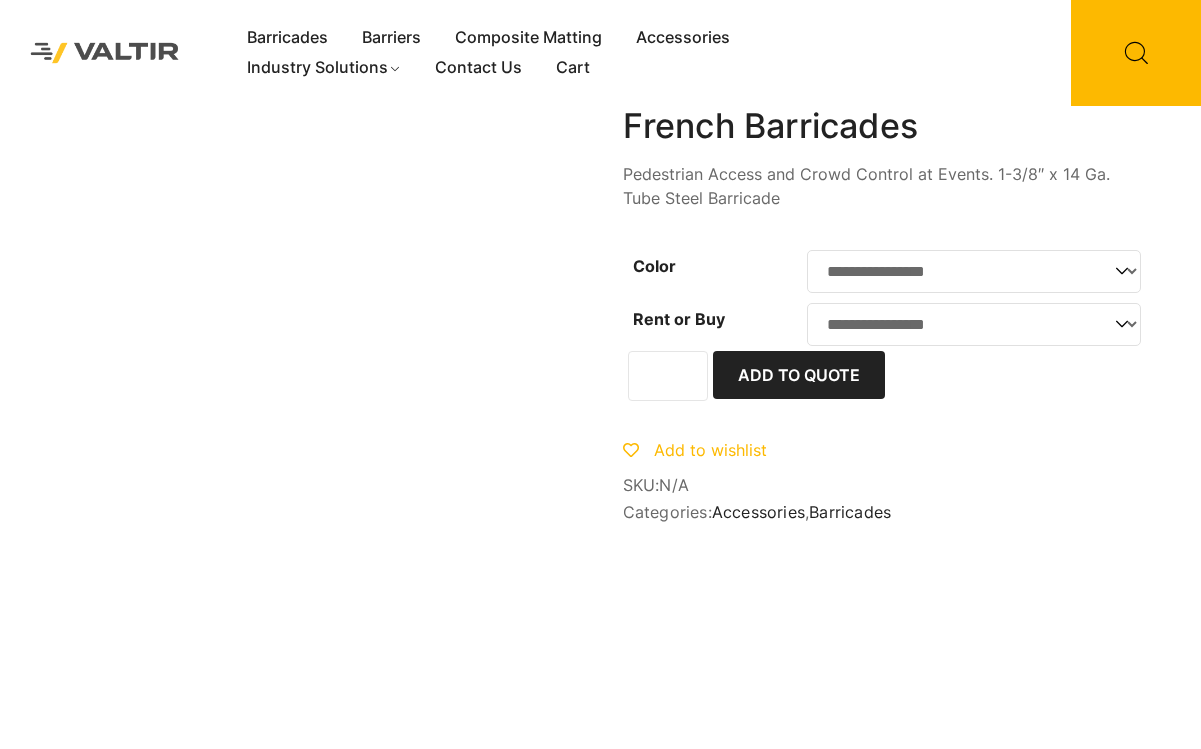scroll, scrollTop: 0, scrollLeft: 0, axis: both 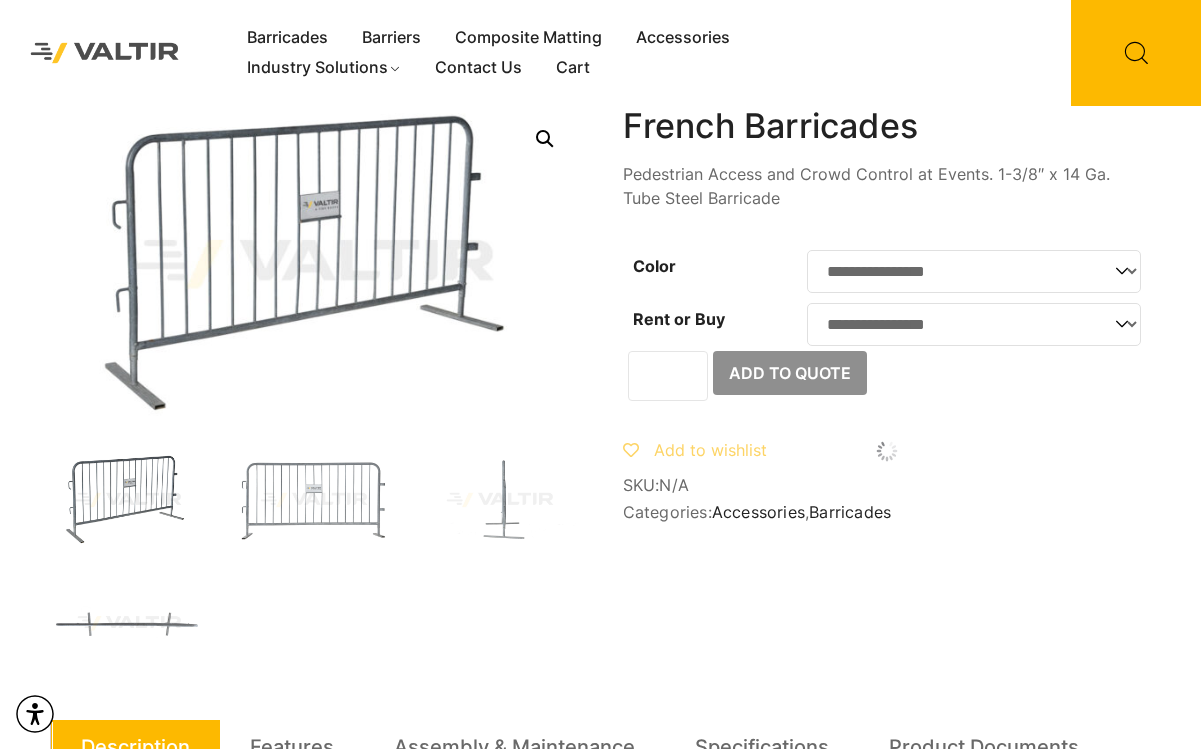 click on "**********" 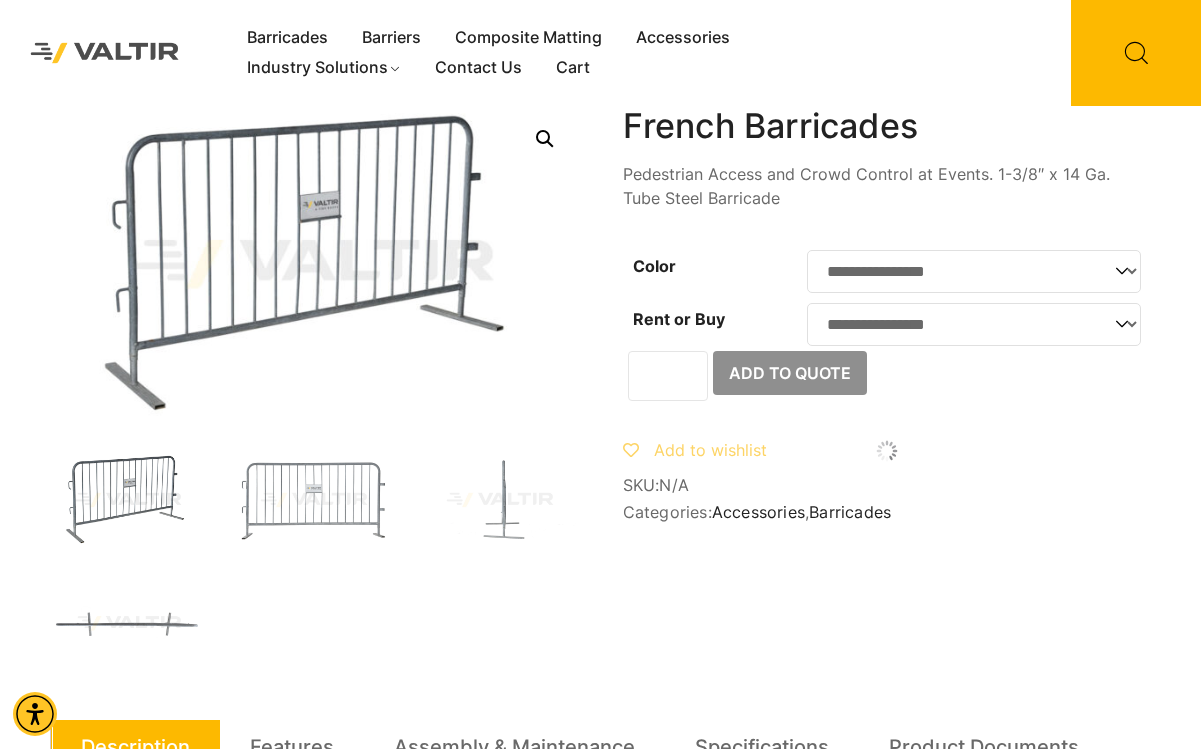select on "*****" 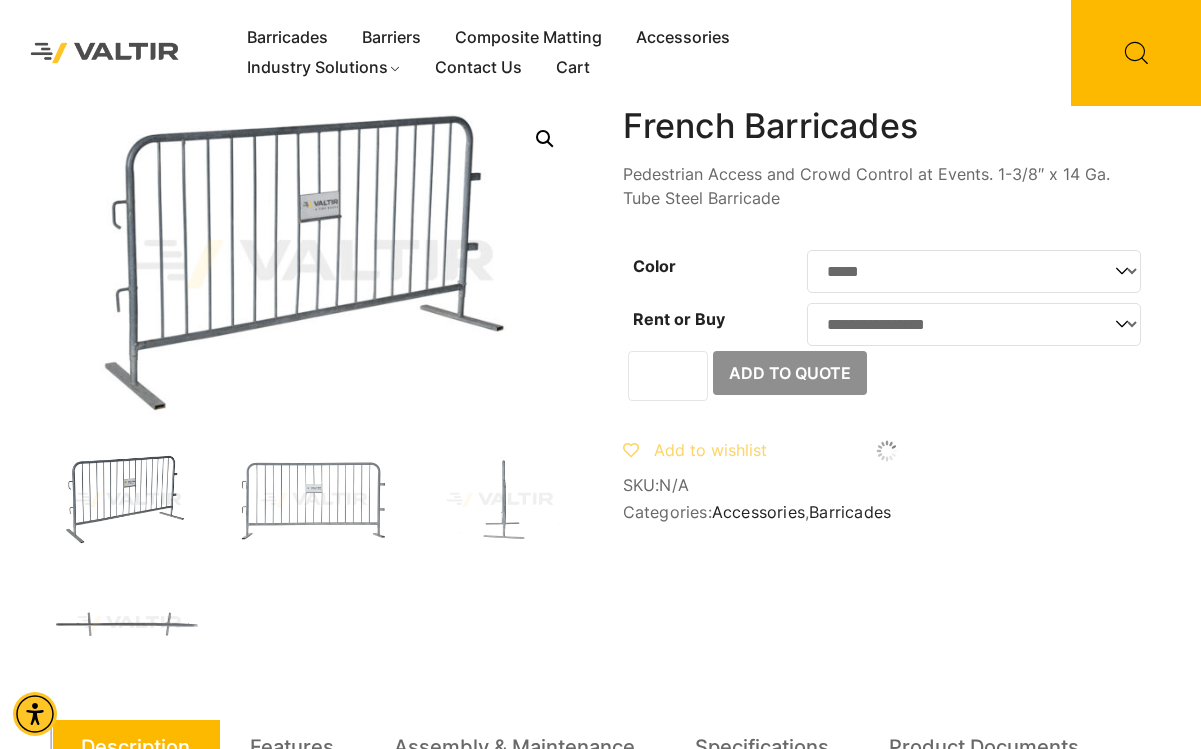 click on "**********" 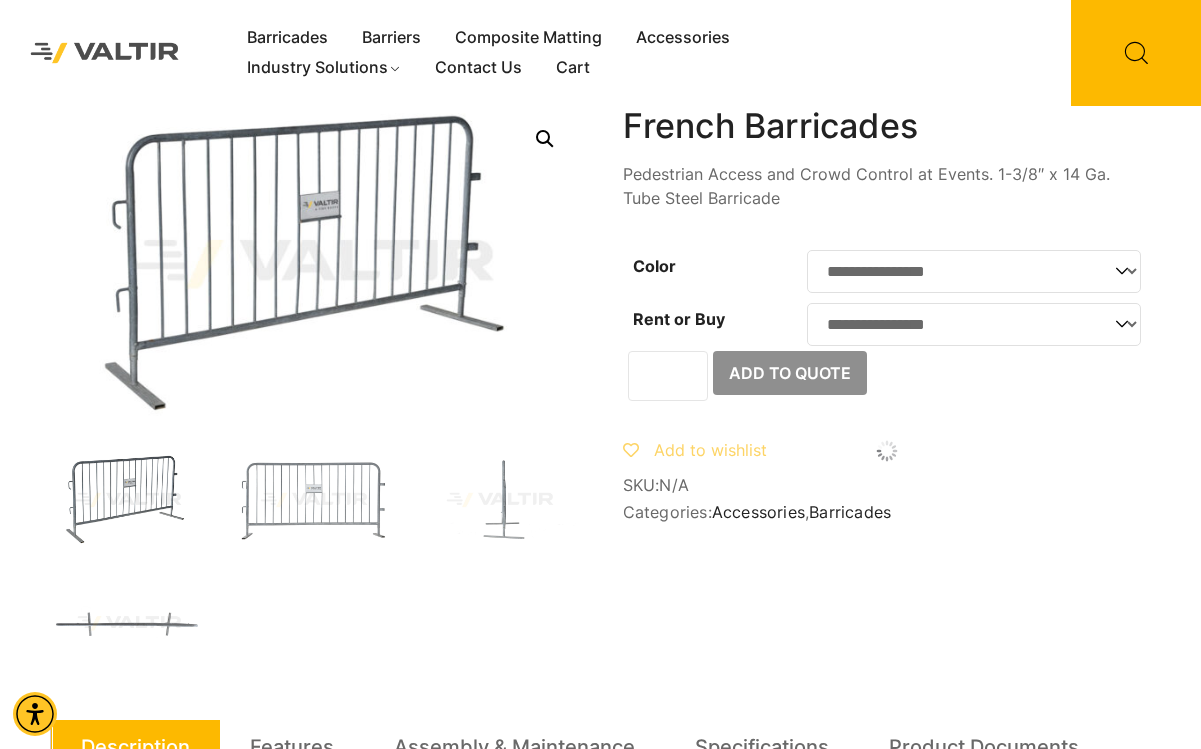 select on "****" 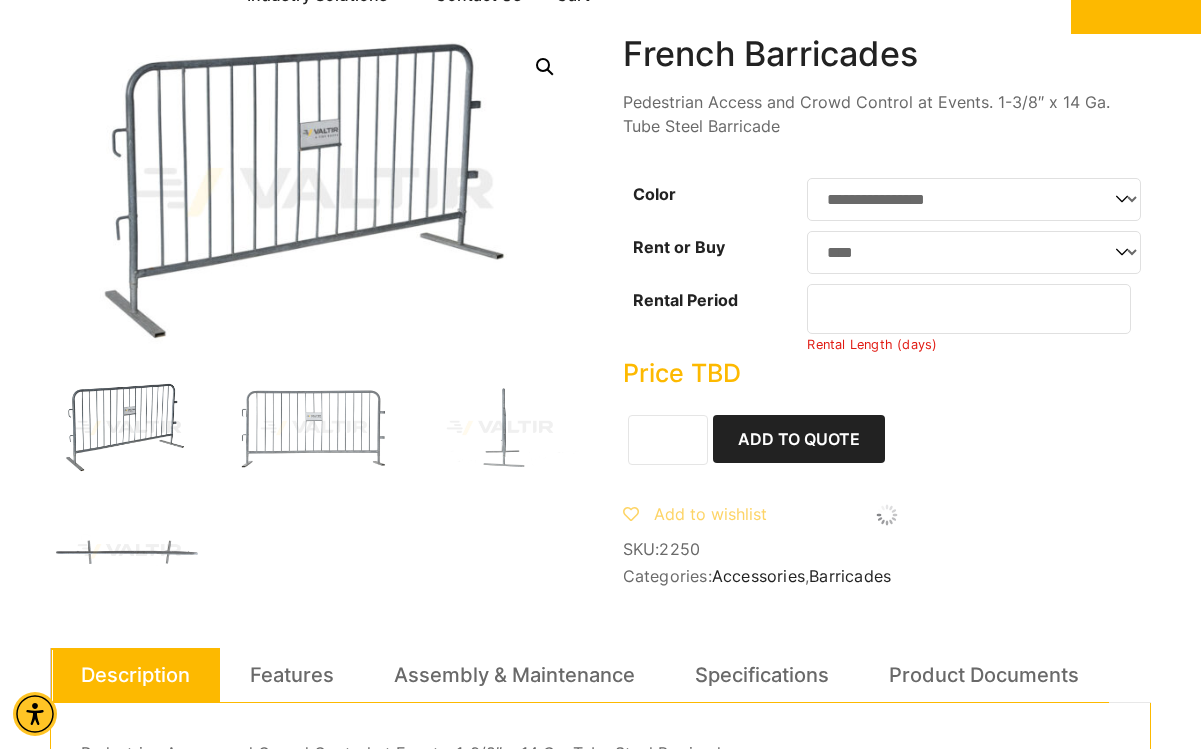 scroll, scrollTop: 70, scrollLeft: 0, axis: vertical 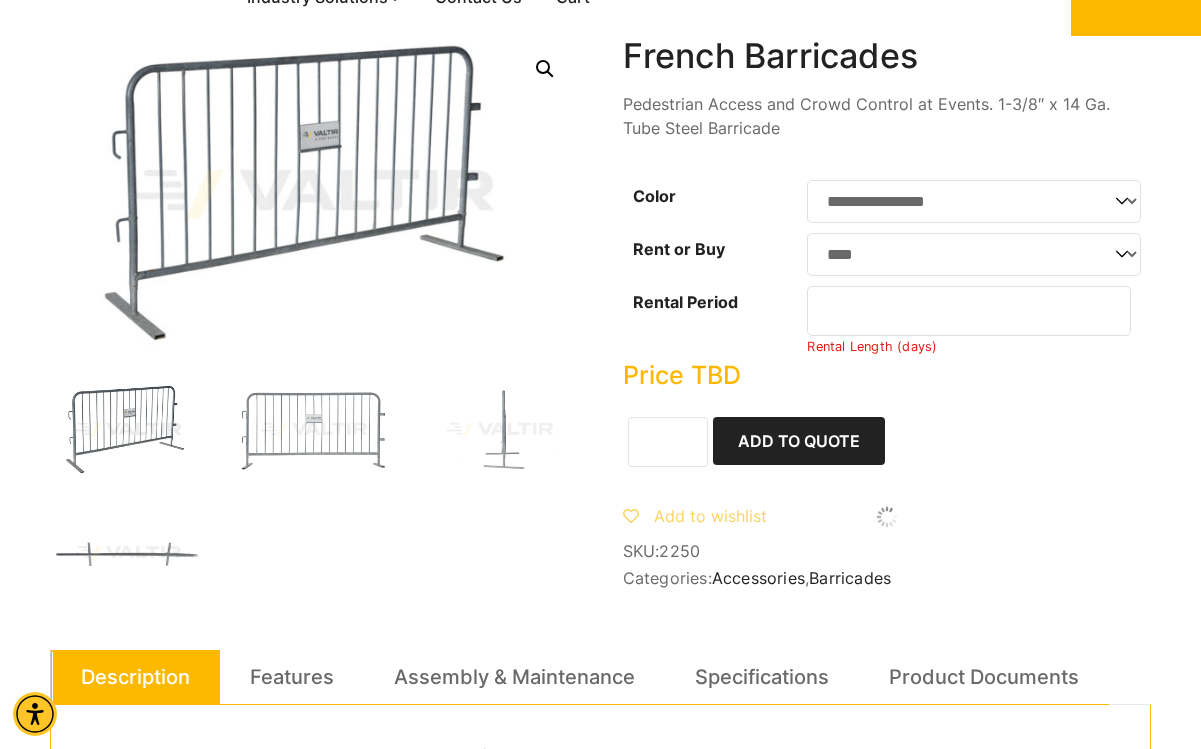click on "**********" 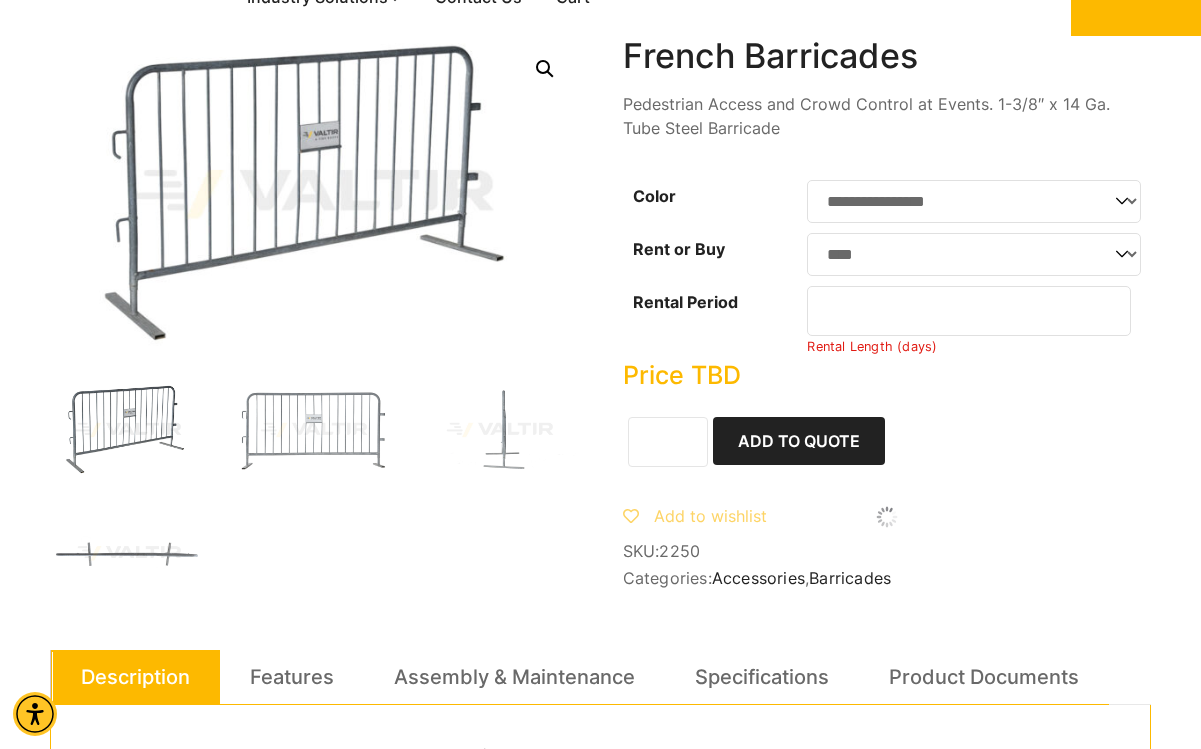 click on "*" 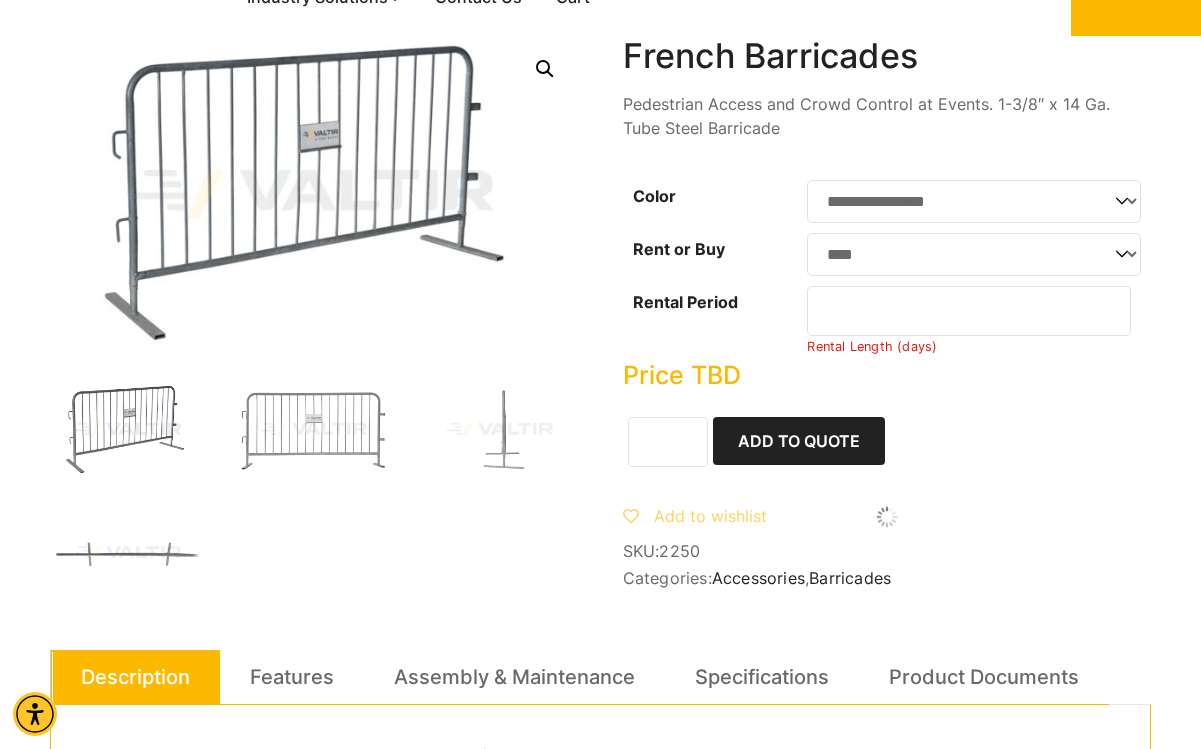 click on "*" 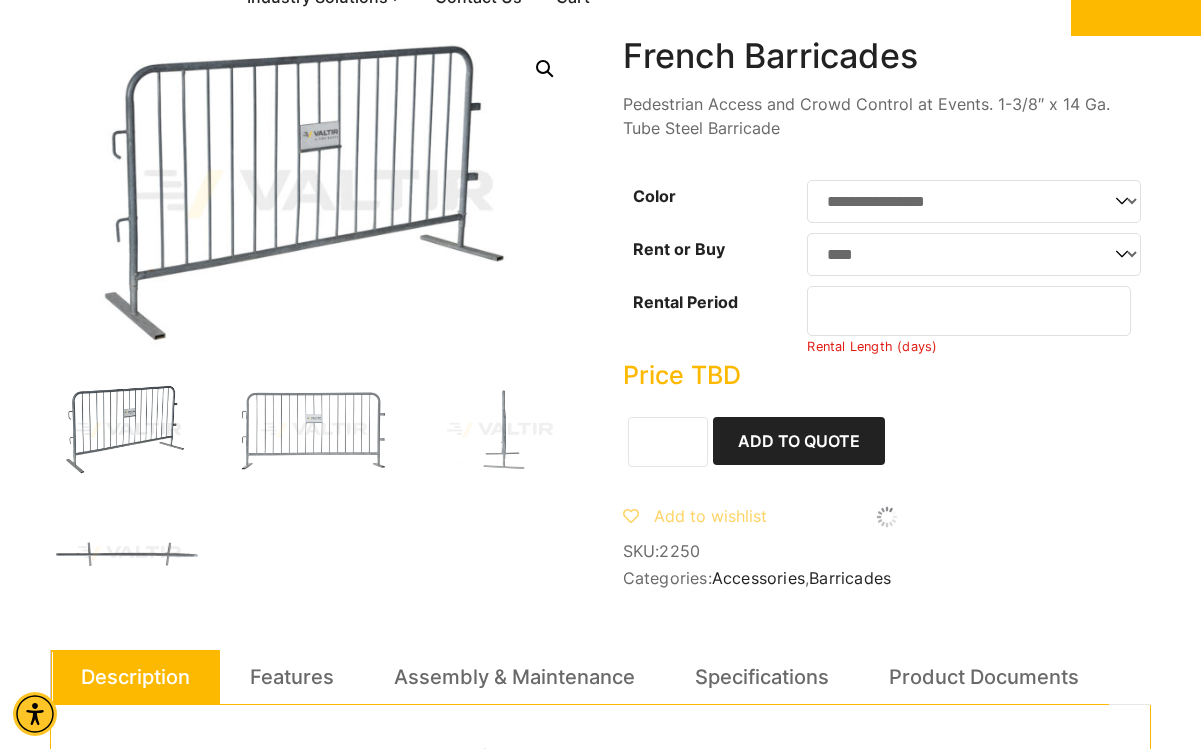 type on "*" 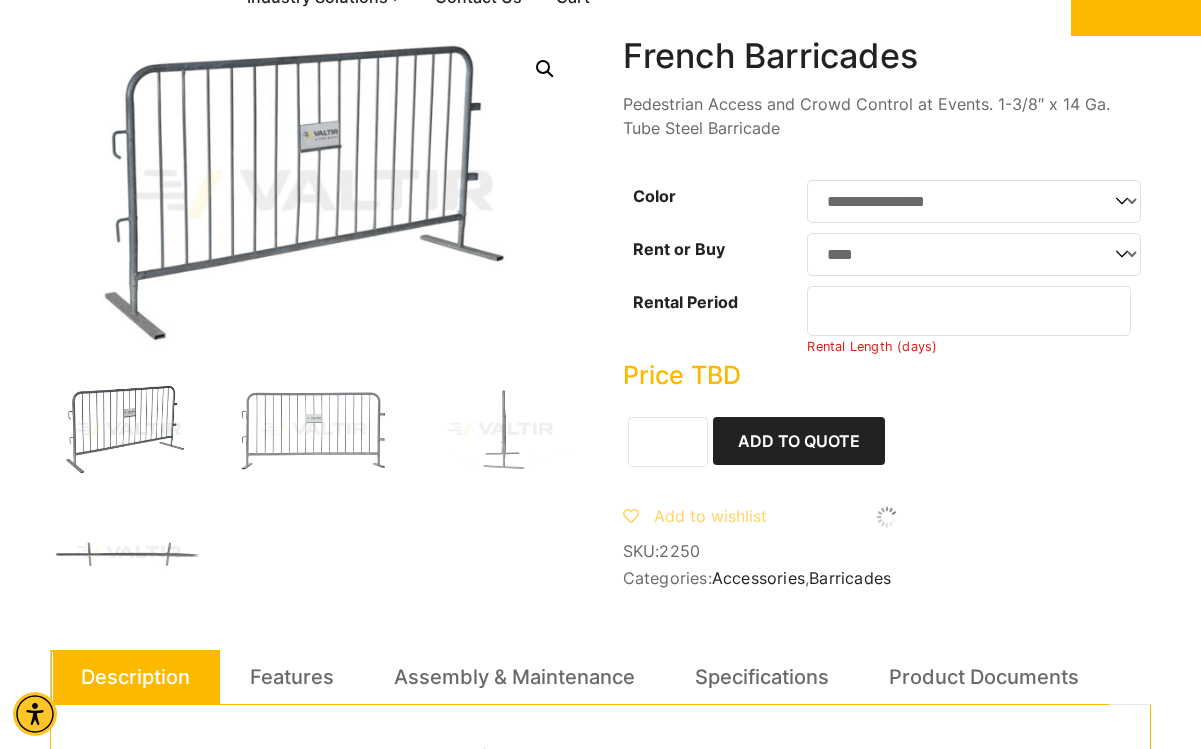 click on "*" 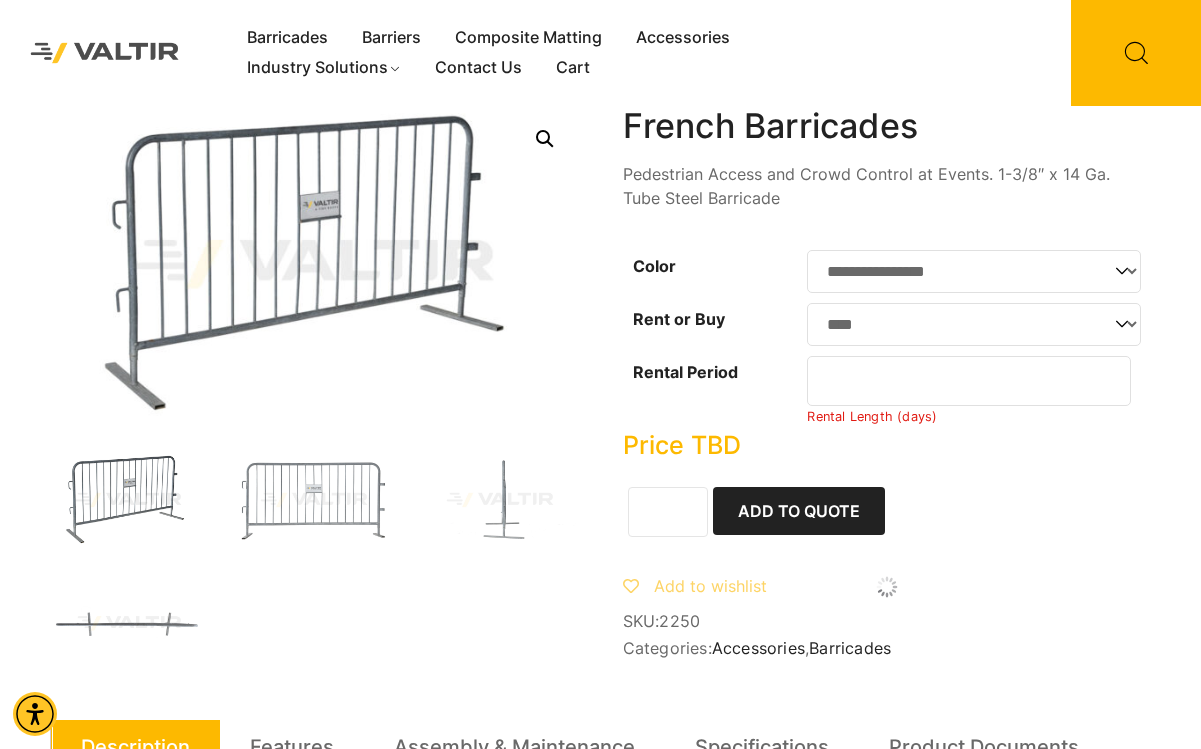 scroll, scrollTop: 90, scrollLeft: 0, axis: vertical 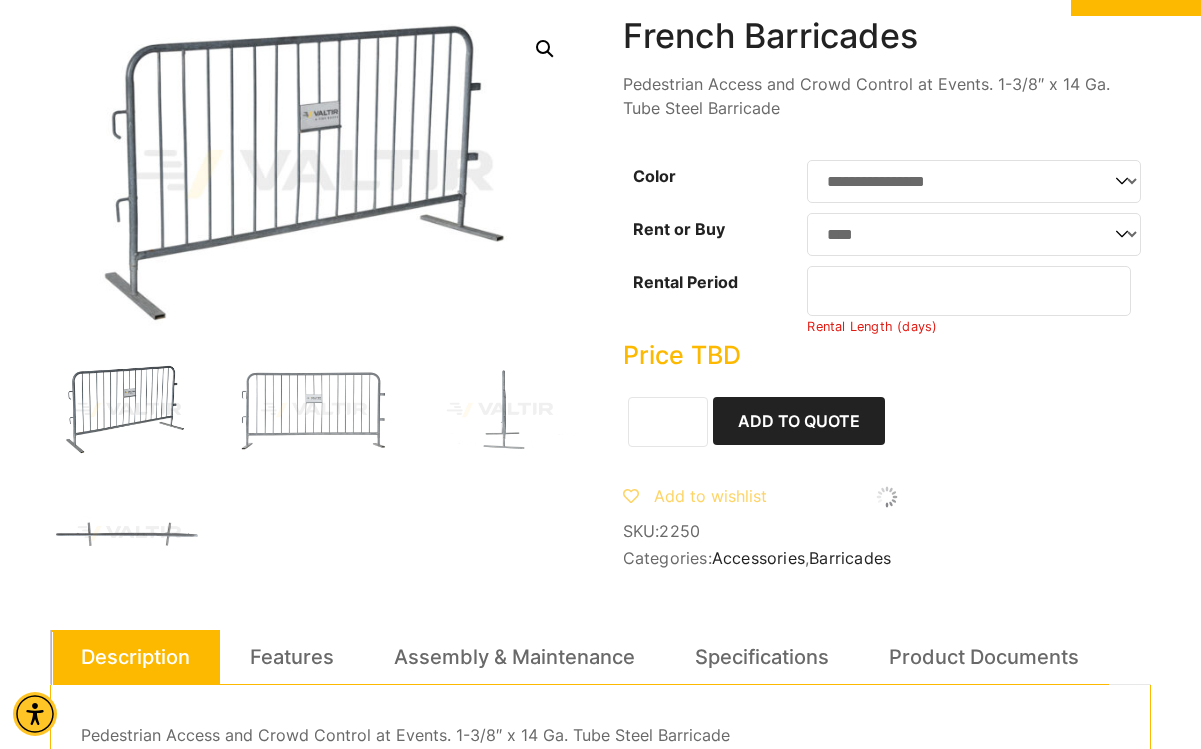 click on "*" 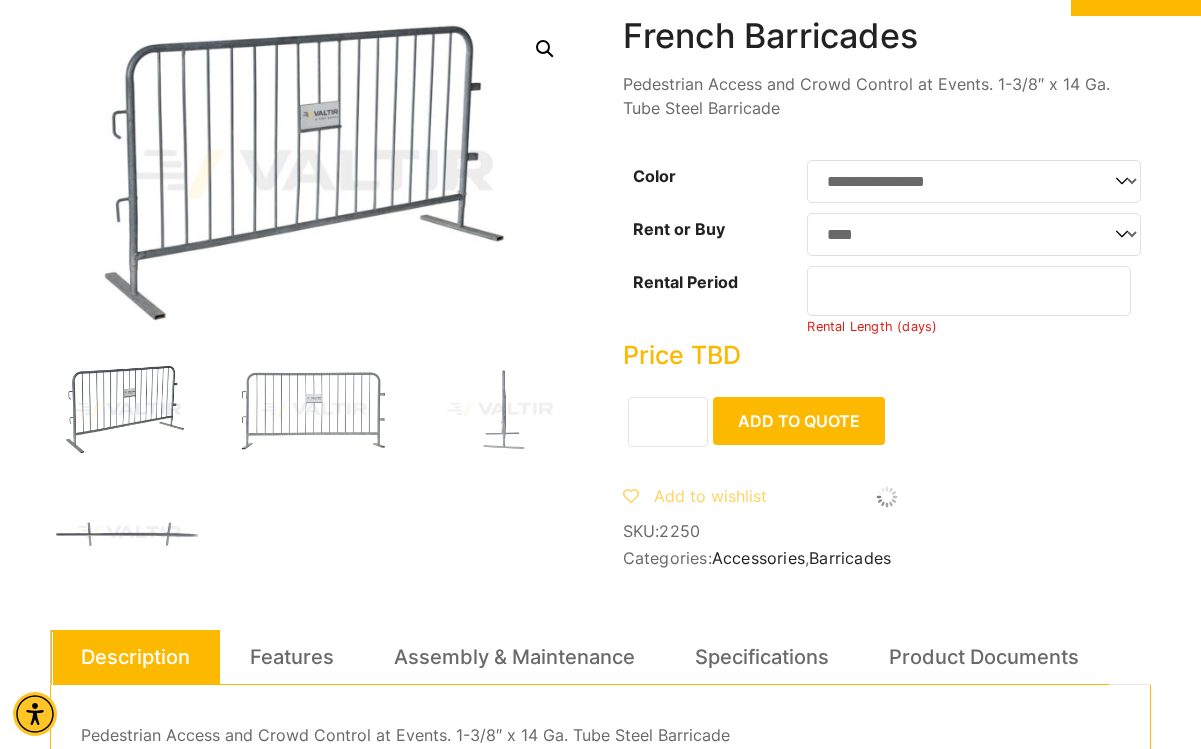 click on "Add to Quote" 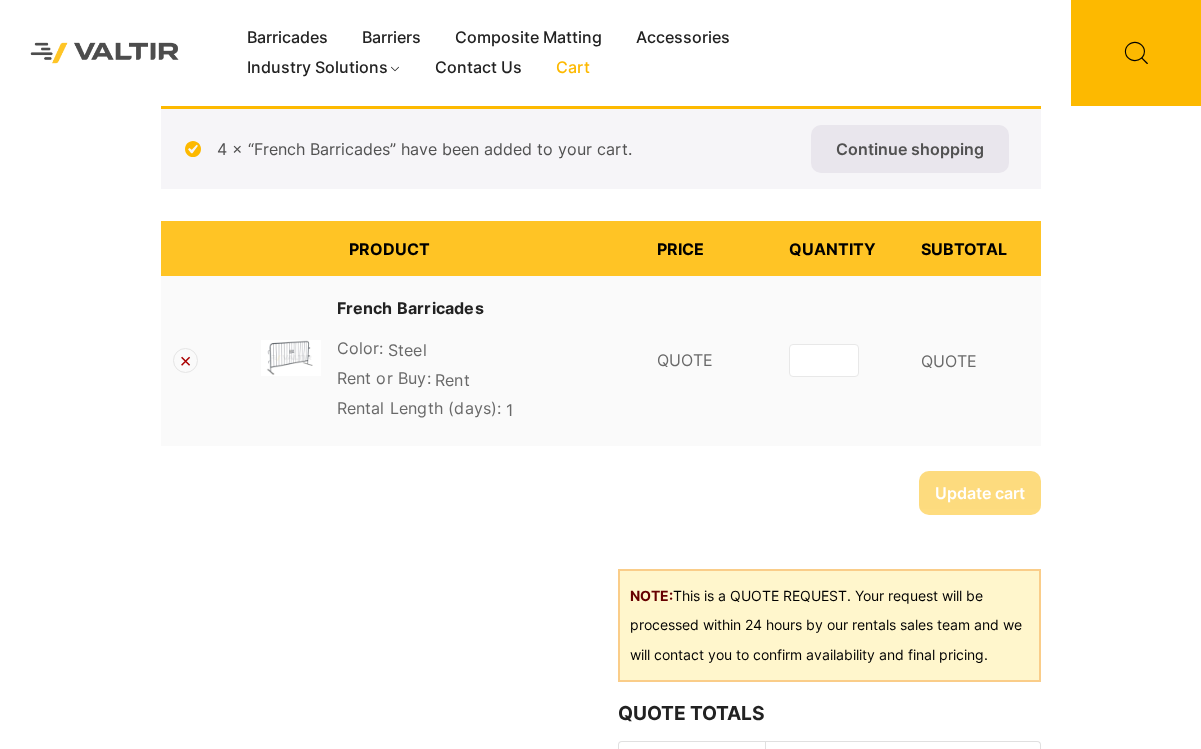 scroll, scrollTop: 0, scrollLeft: 0, axis: both 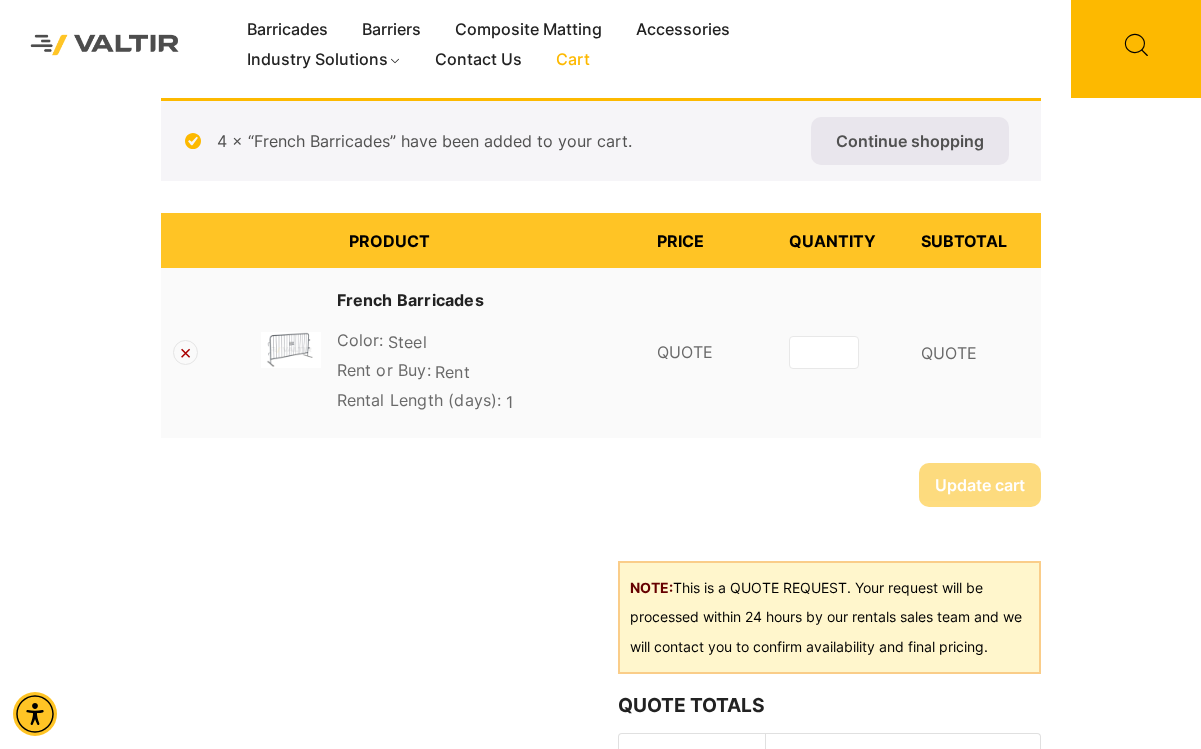 click on "*" at bounding box center [824, 352] 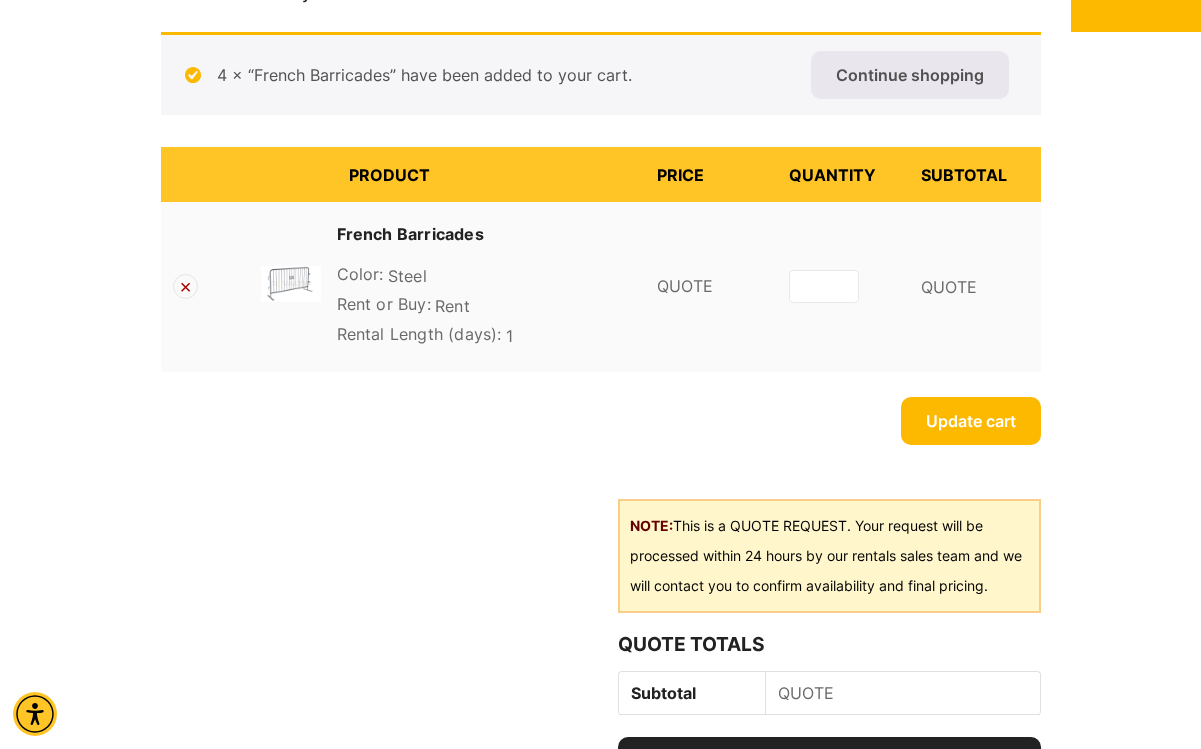 scroll, scrollTop: 103, scrollLeft: 0, axis: vertical 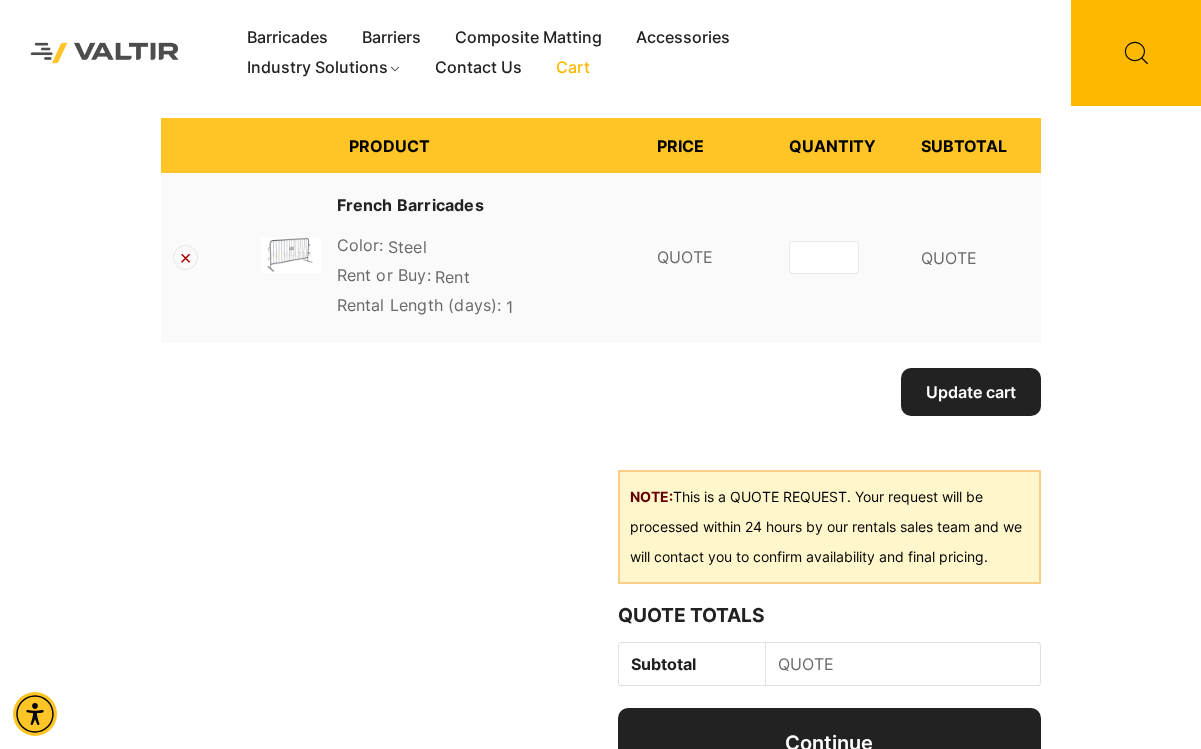 click on "Update cart" at bounding box center [971, 392] 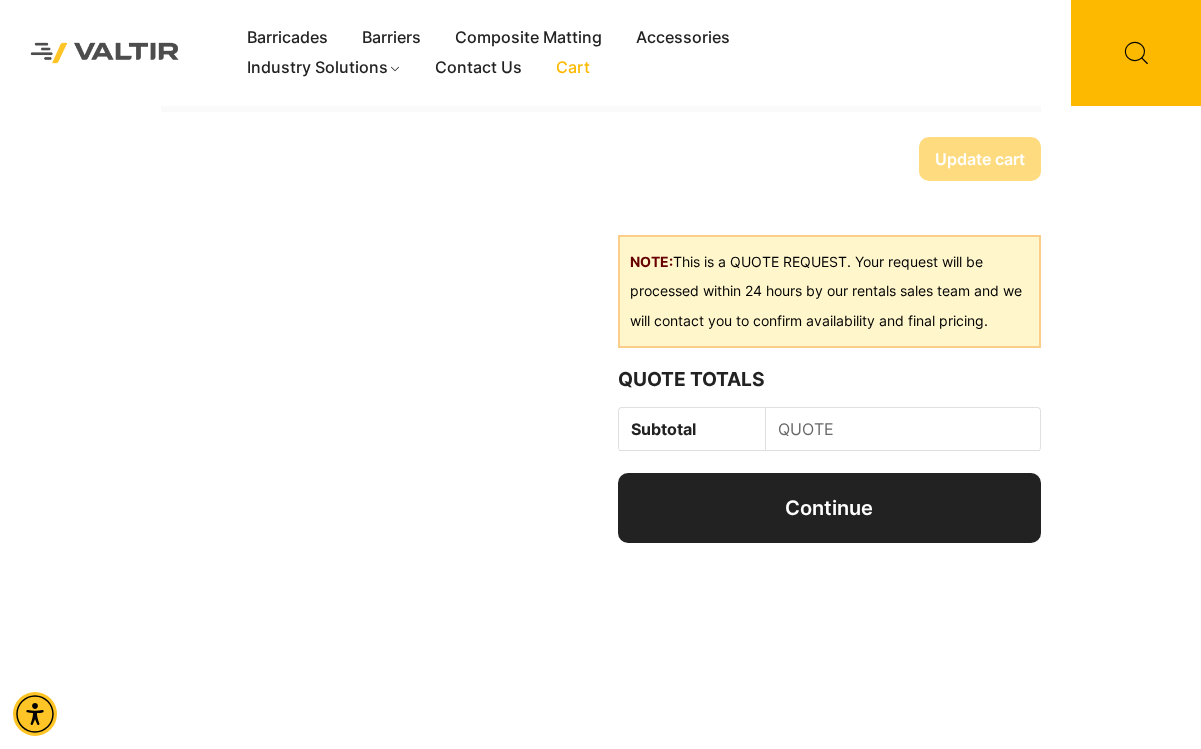 scroll, scrollTop: 349, scrollLeft: 0, axis: vertical 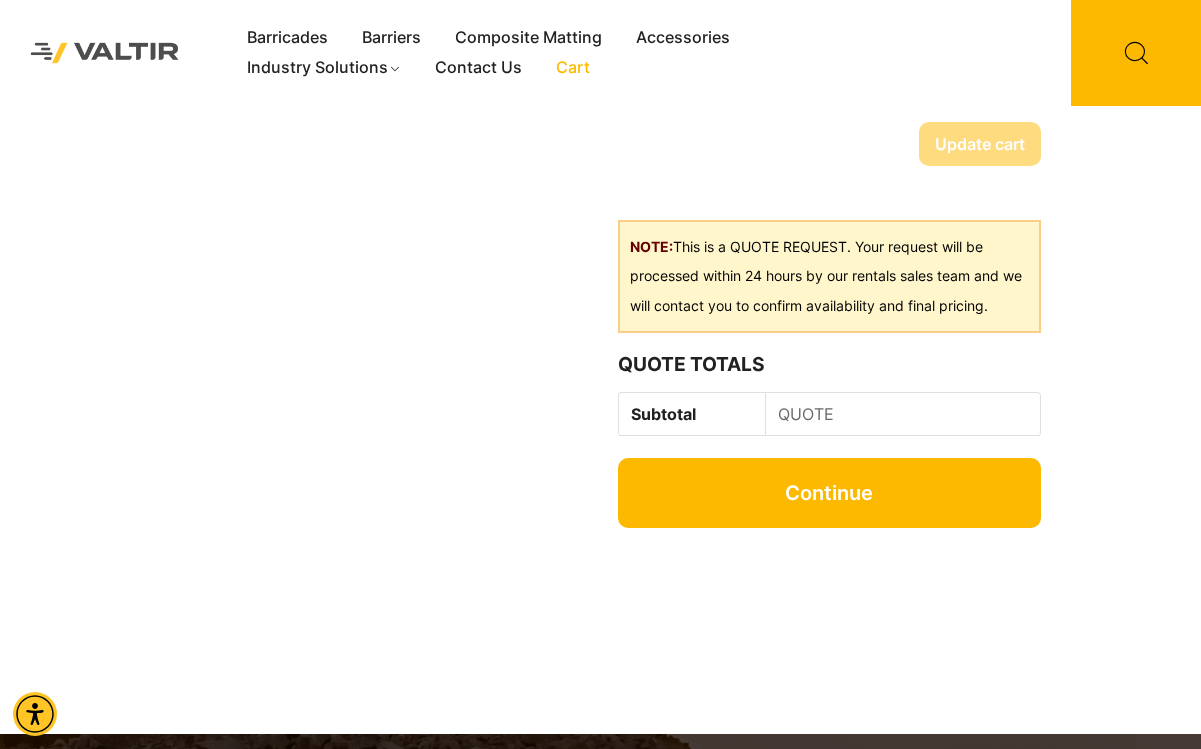 click on "Continue" at bounding box center [829, 493] 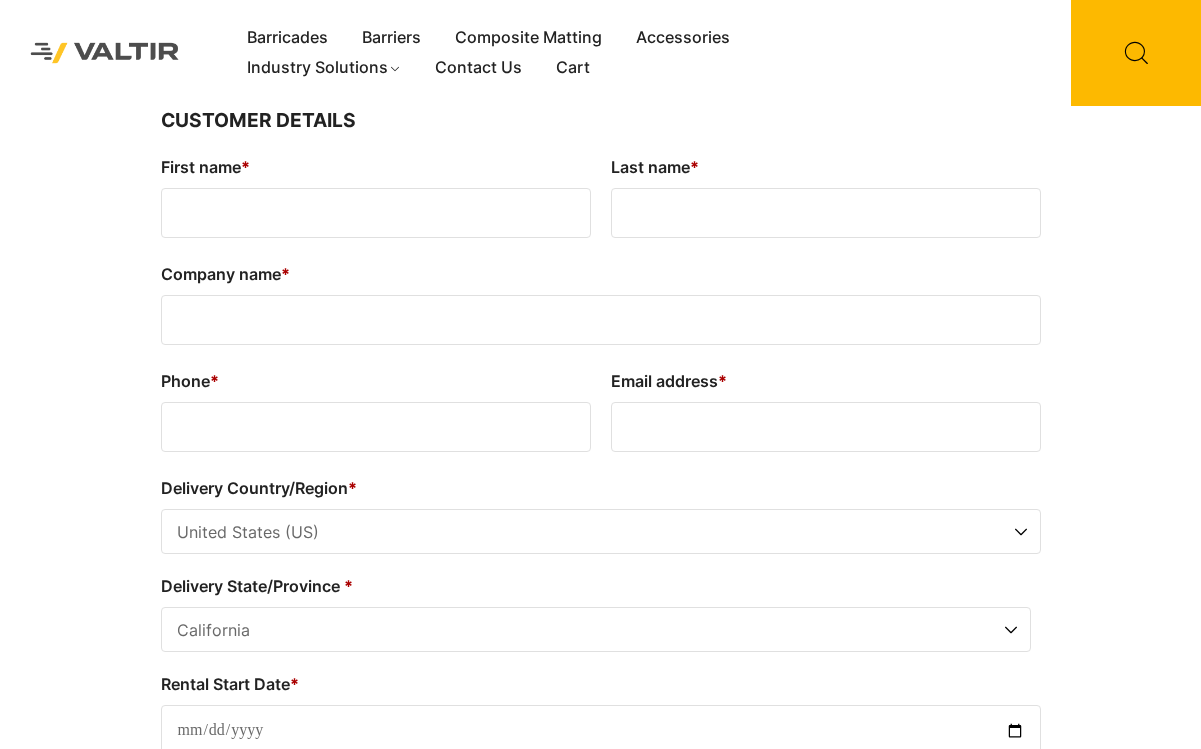select on "**" 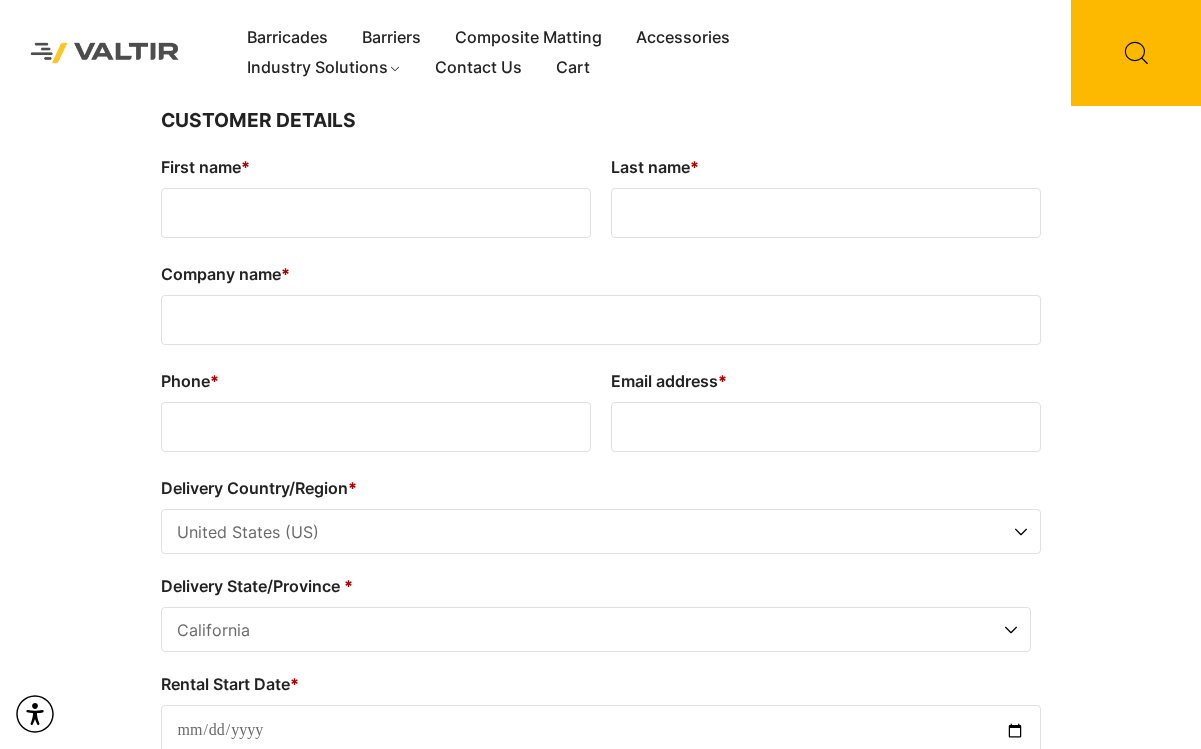 click on "First name  *" at bounding box center [376, 213] 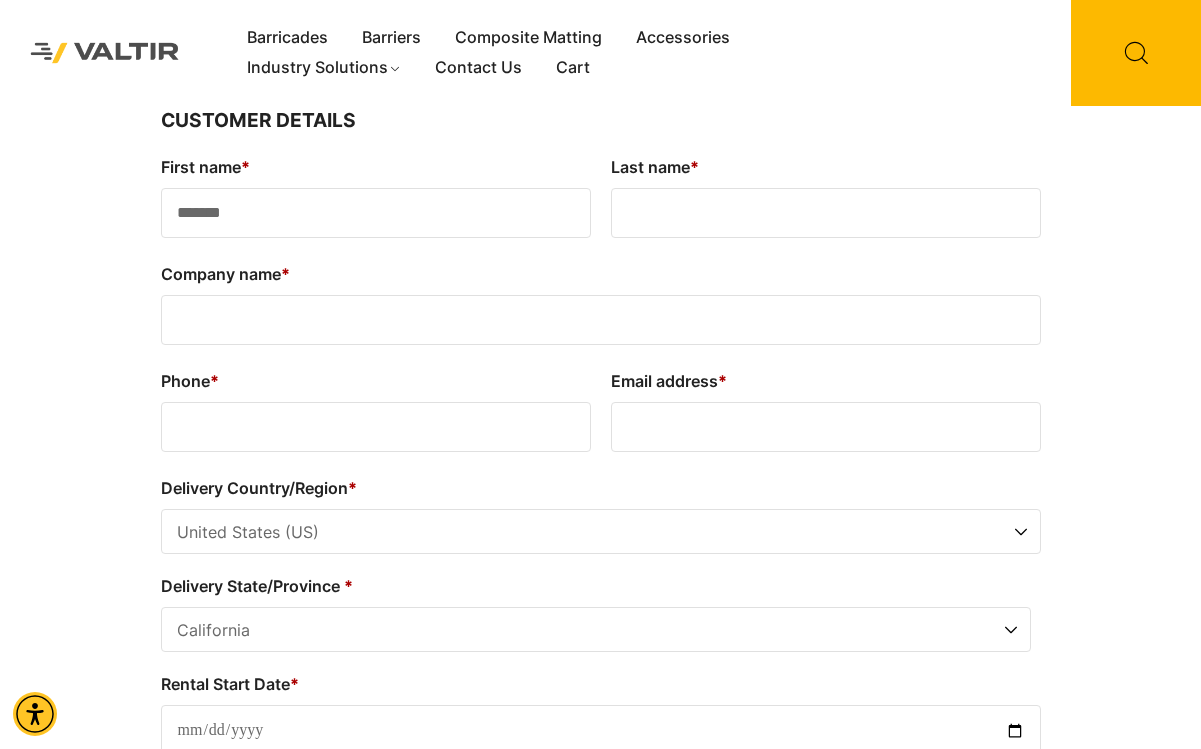 type on "*******" 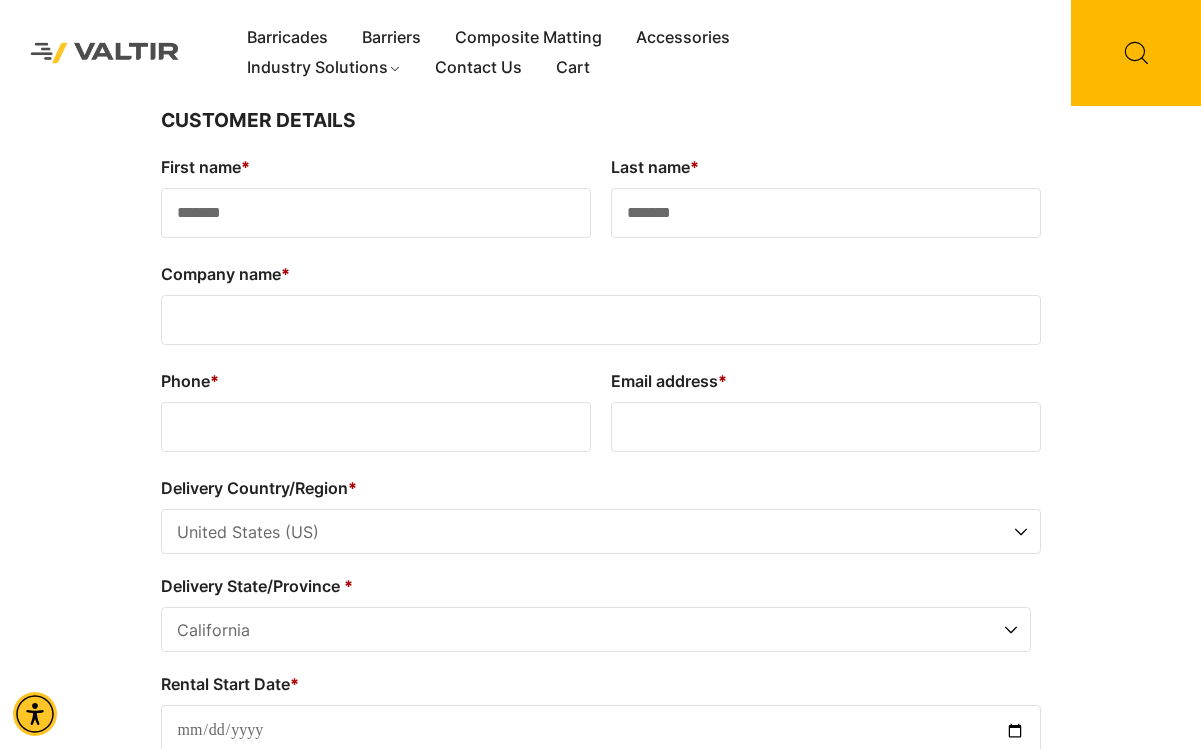 type on "*******" 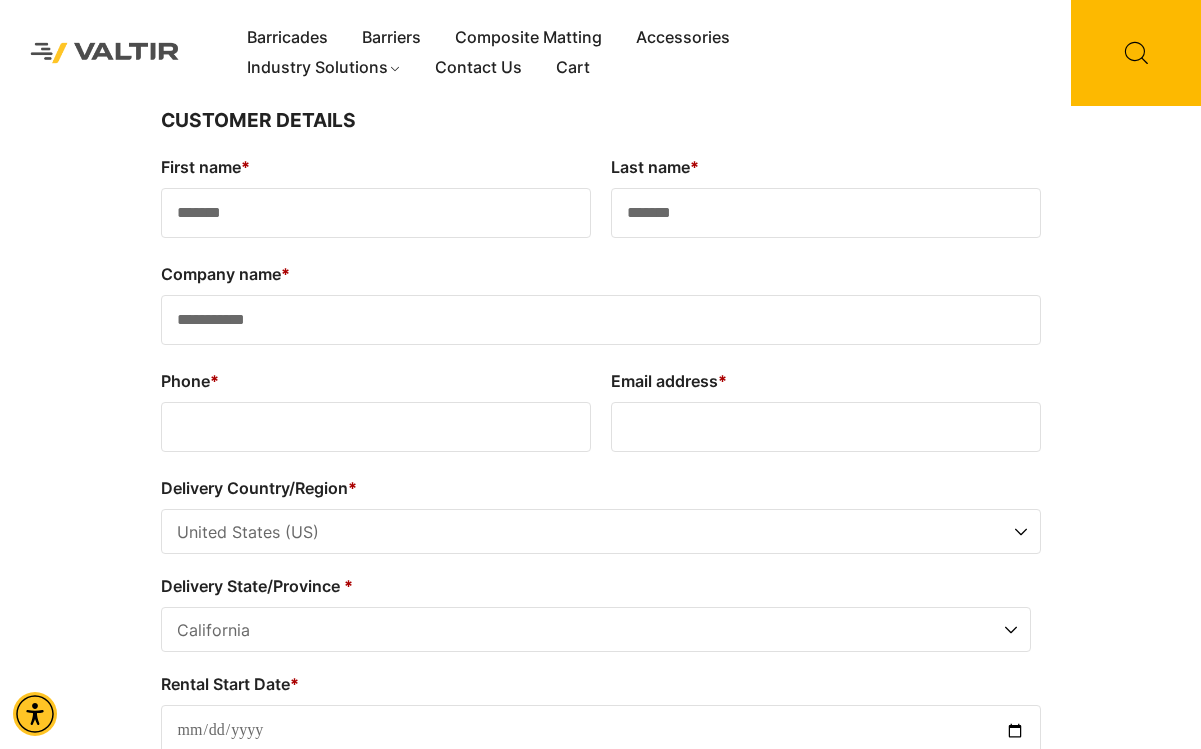 type on "**********" 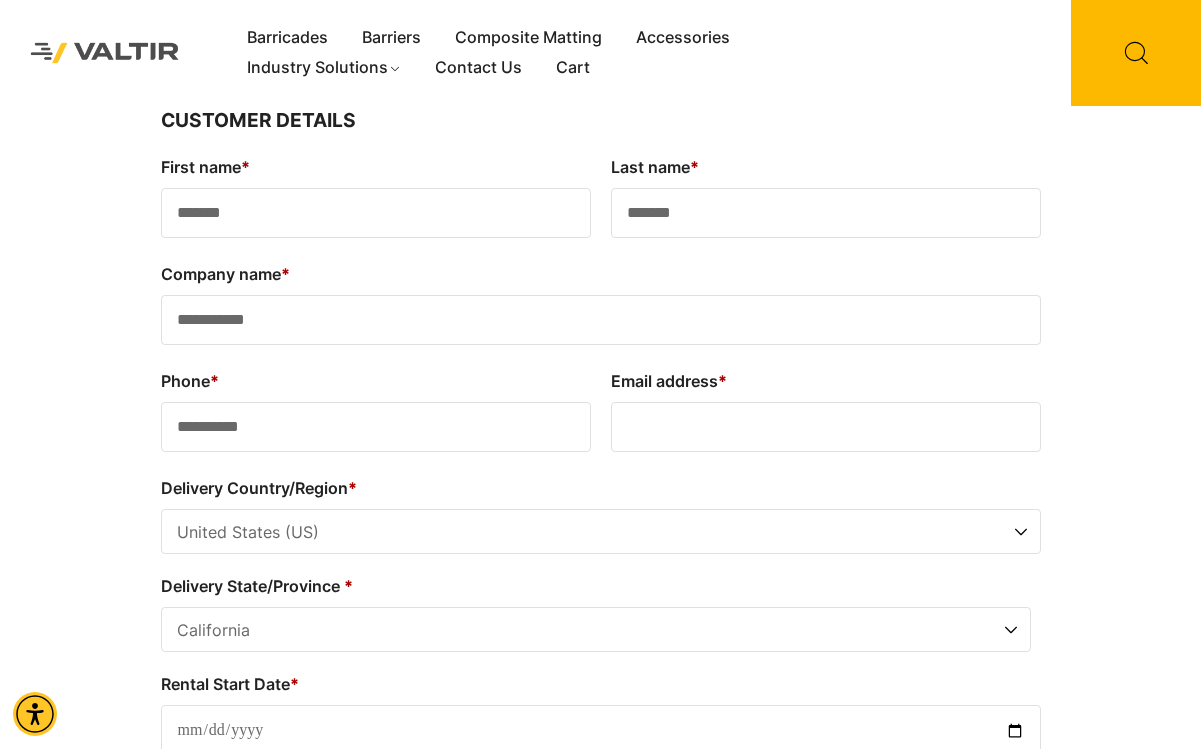 type on "**********" 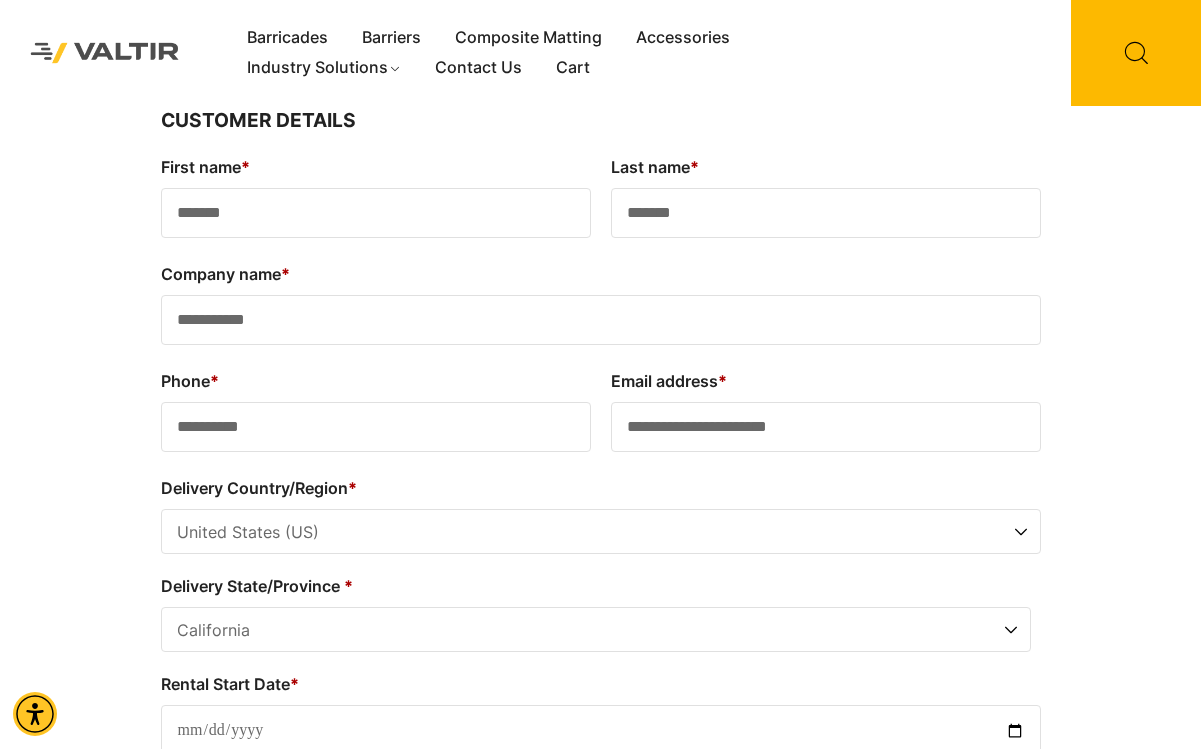 type on "**********" 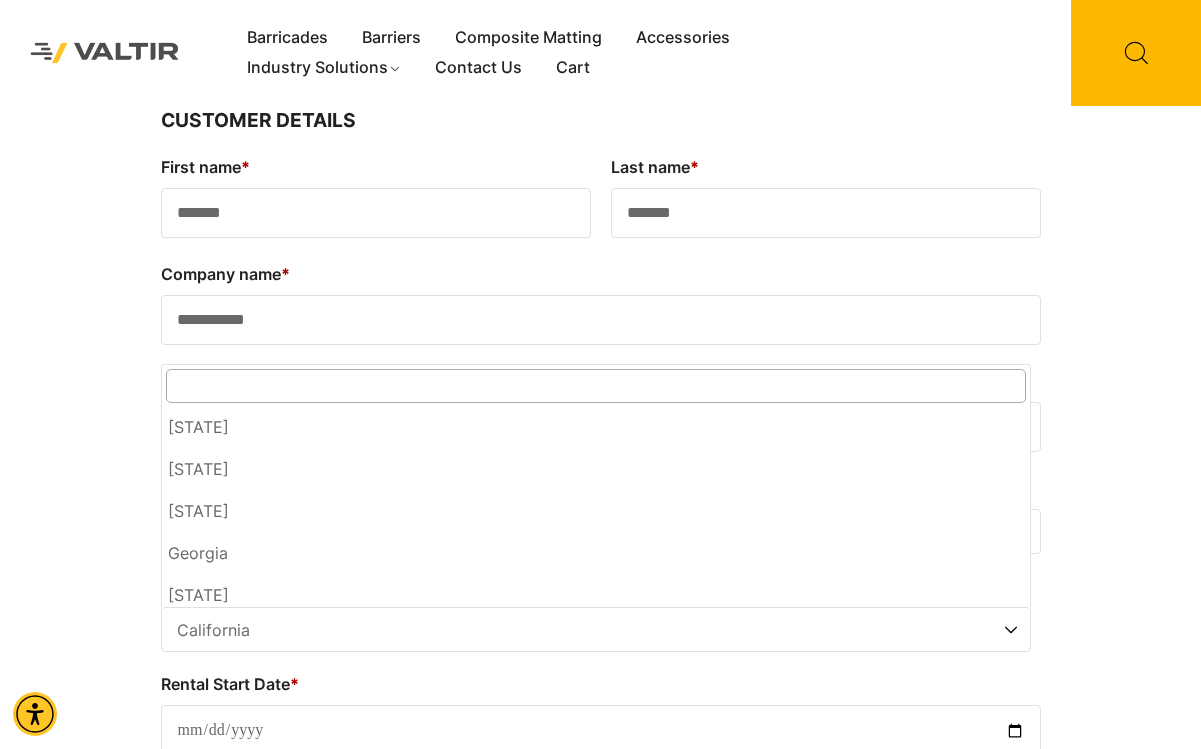 scroll, scrollTop: 295, scrollLeft: 0, axis: vertical 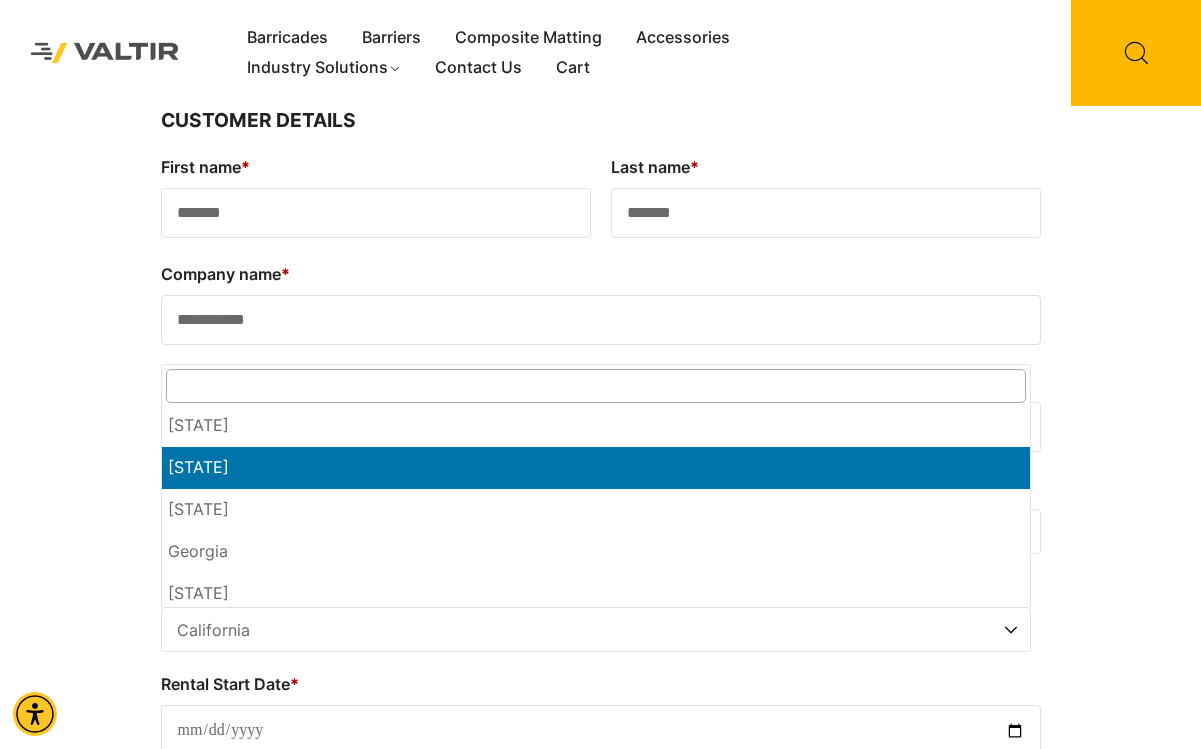 select on "**" 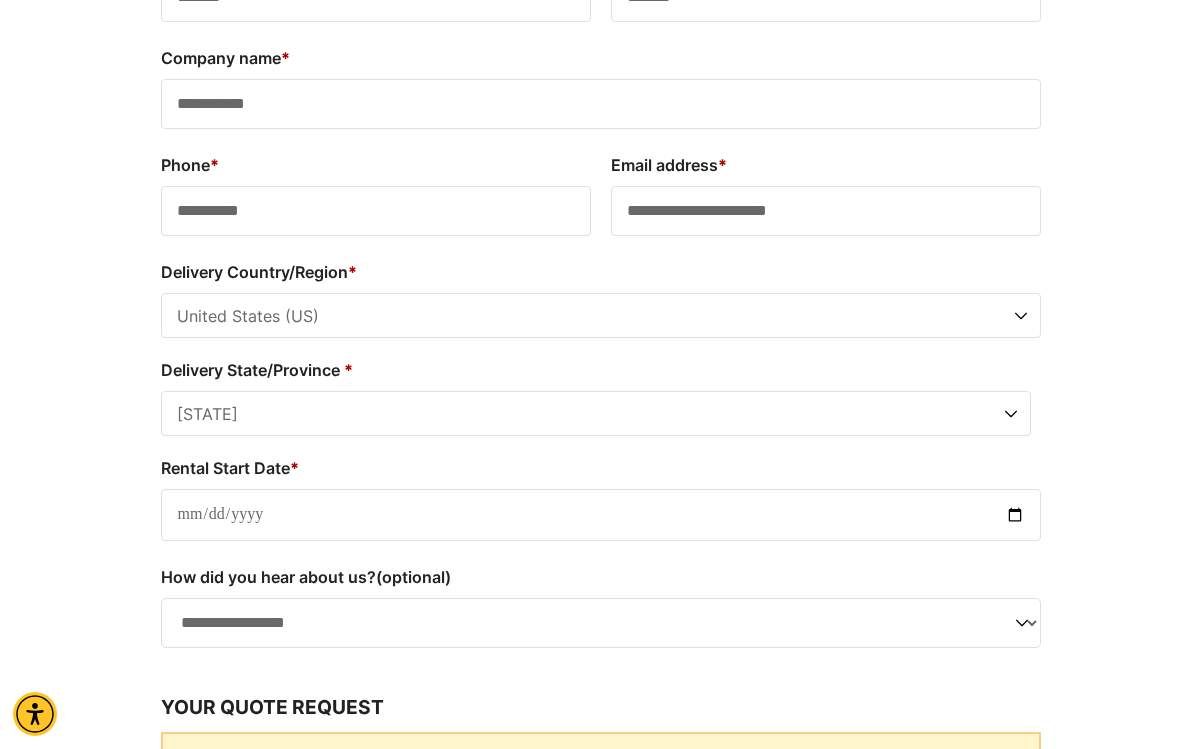 scroll, scrollTop: 220, scrollLeft: 0, axis: vertical 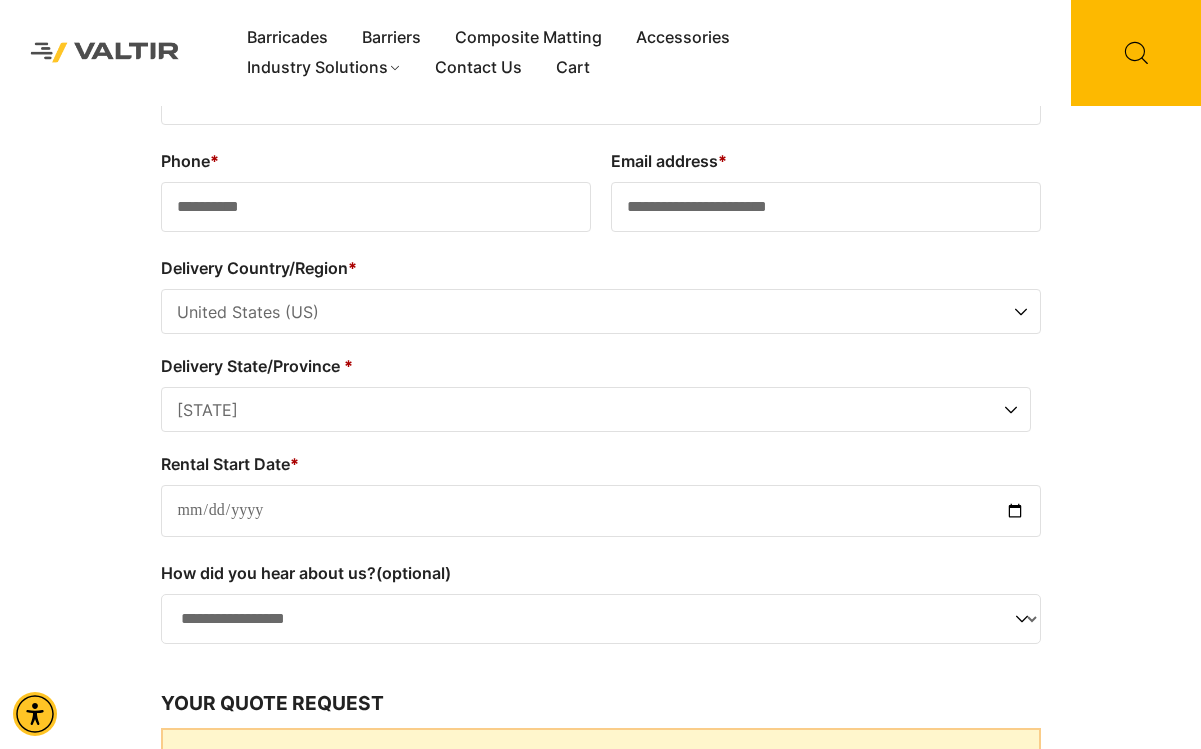 click on "Rental Start Date  *" at bounding box center (601, 511) 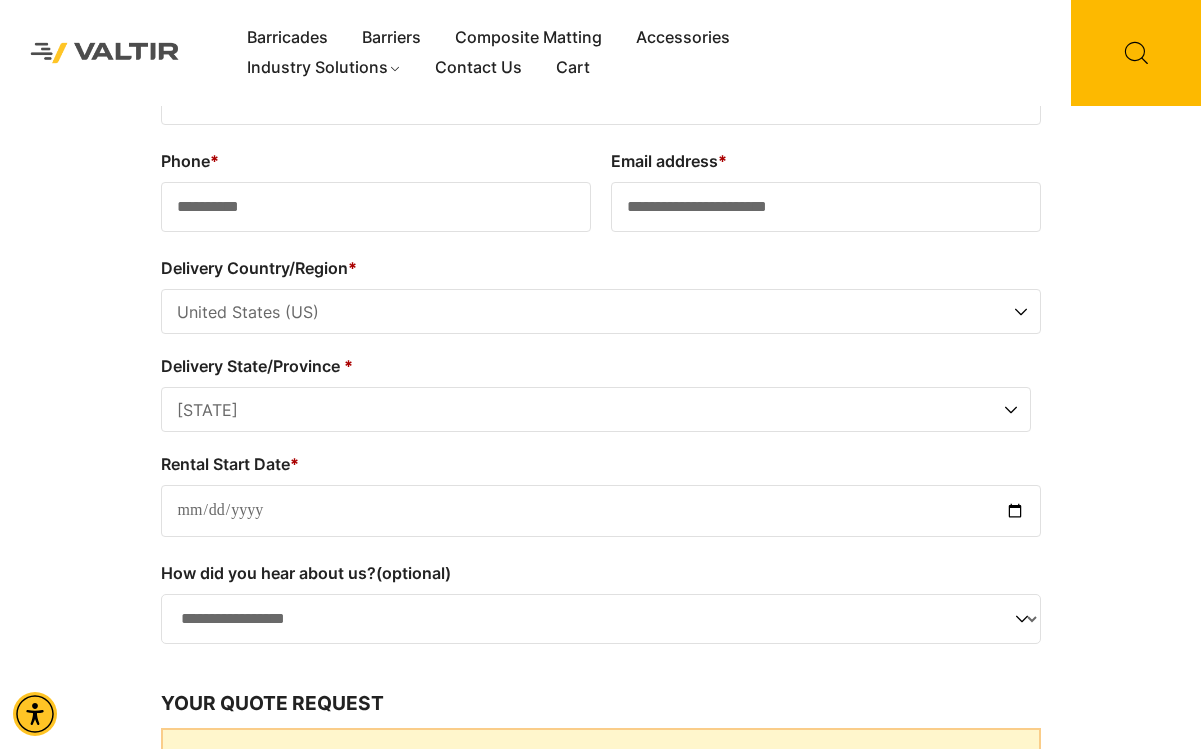 type on "**********" 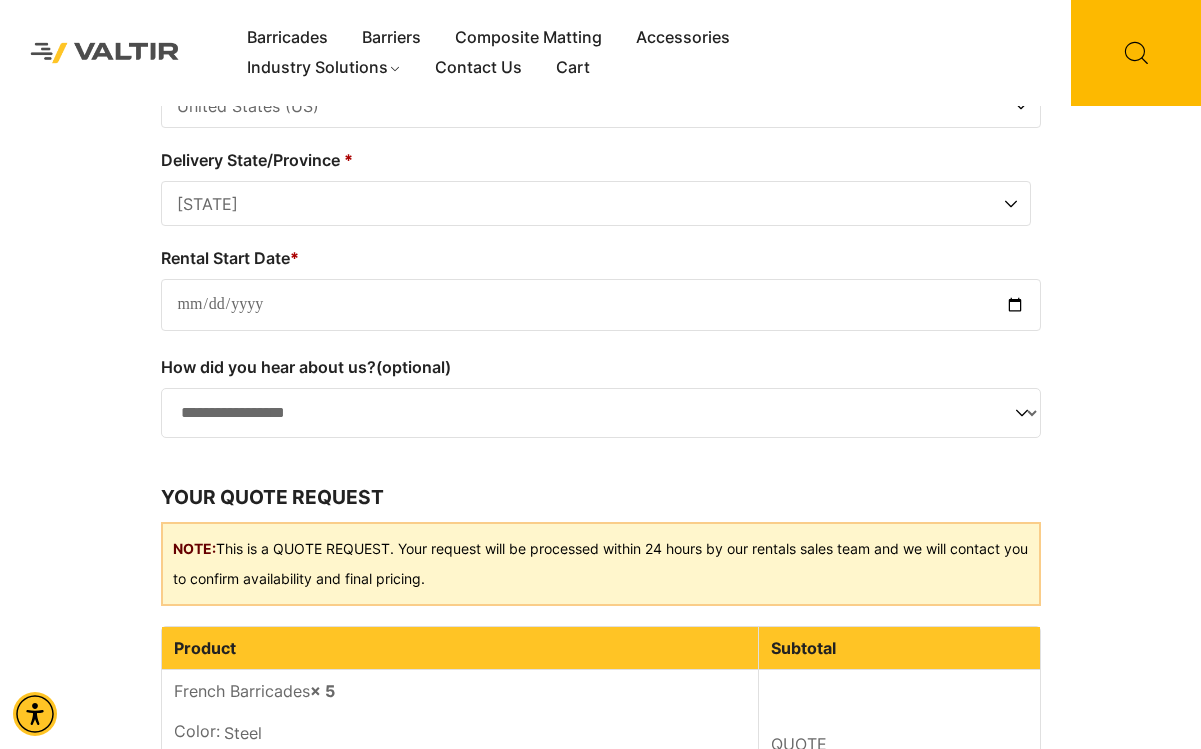 scroll, scrollTop: 480, scrollLeft: 0, axis: vertical 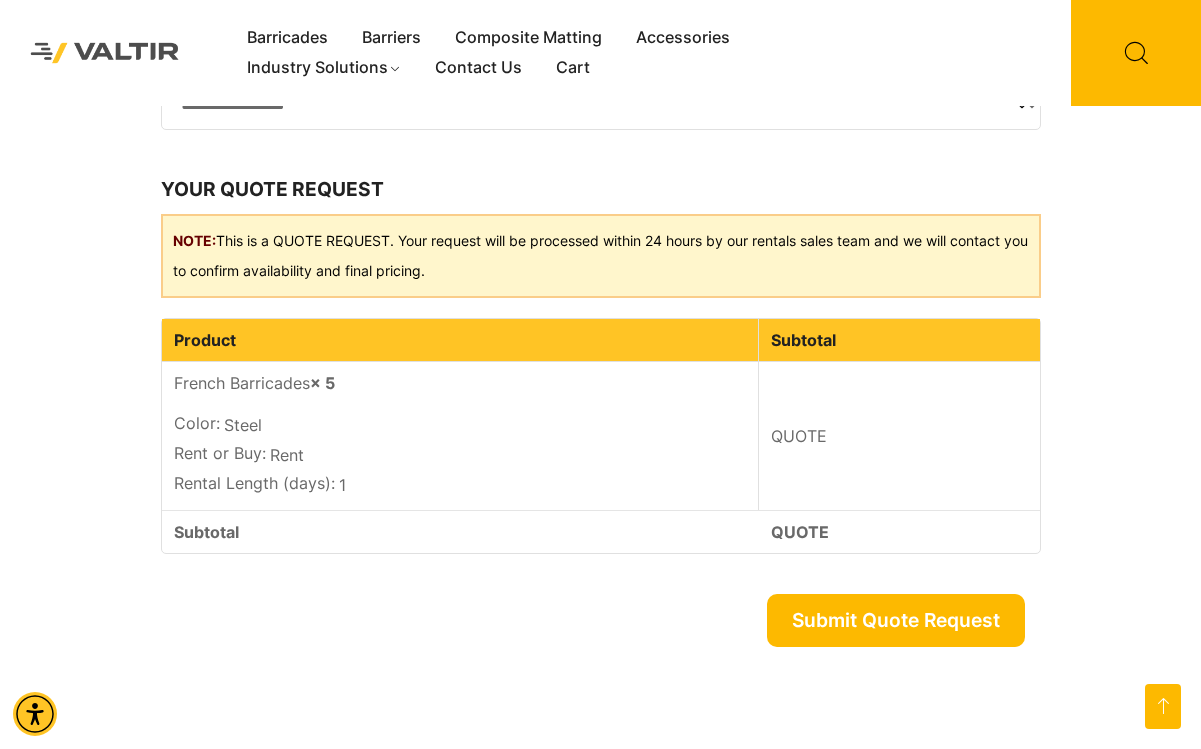 click on "Submit Quote Request" at bounding box center [896, 620] 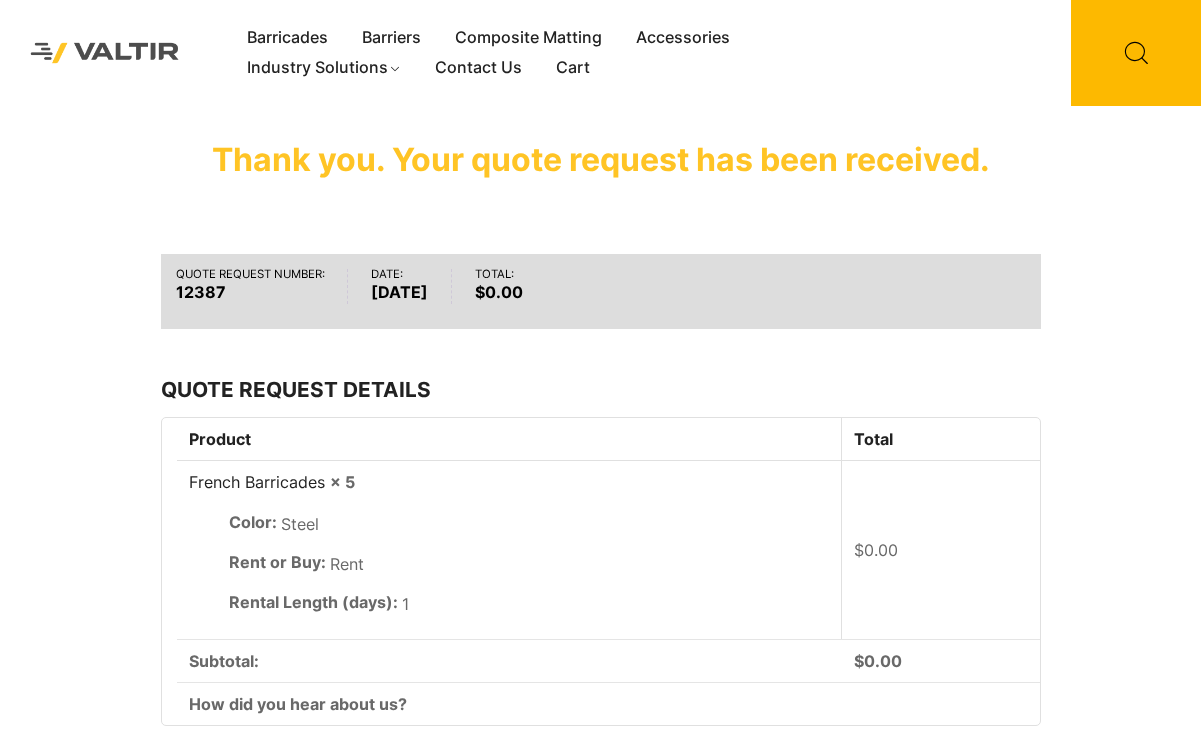 scroll, scrollTop: 0, scrollLeft: 0, axis: both 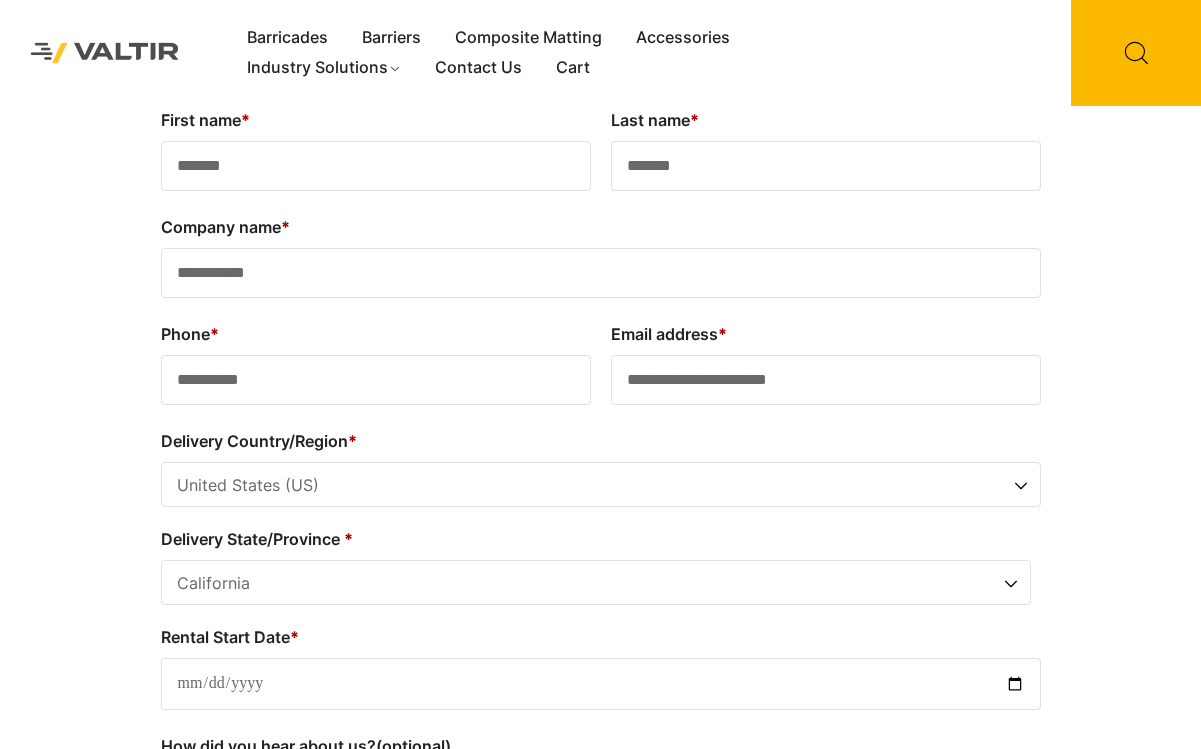 select on "**" 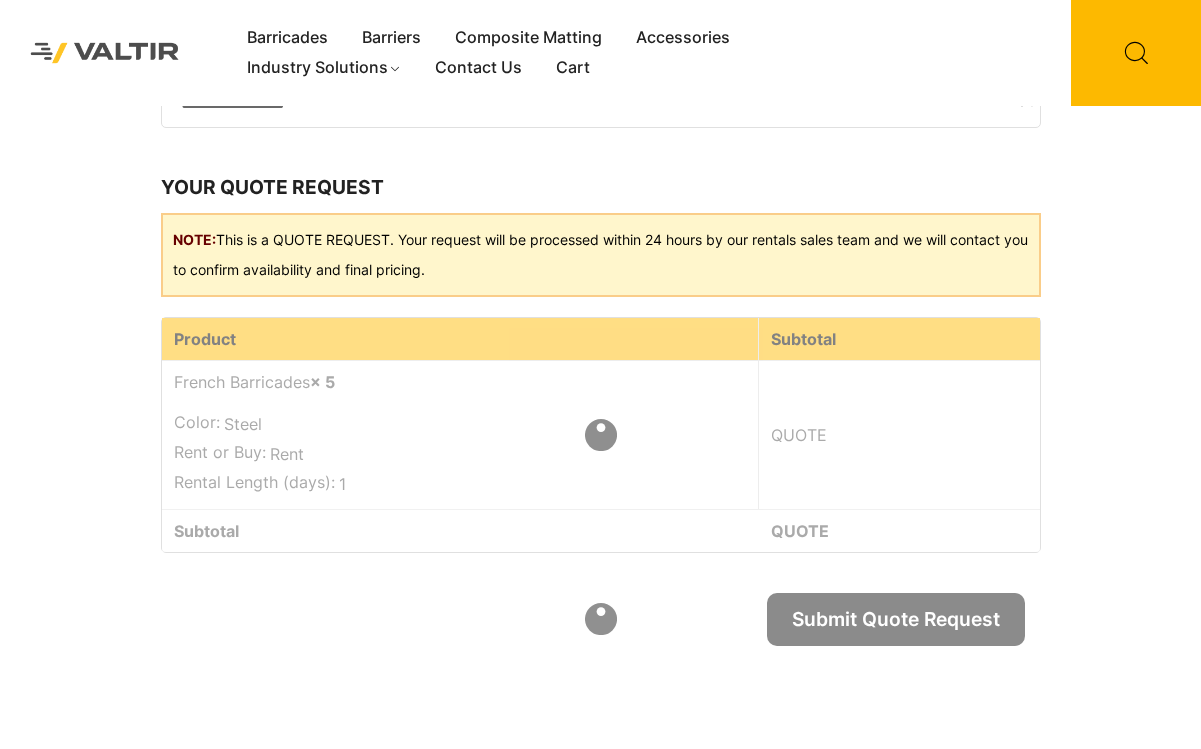 scroll, scrollTop: 0, scrollLeft: 0, axis: both 